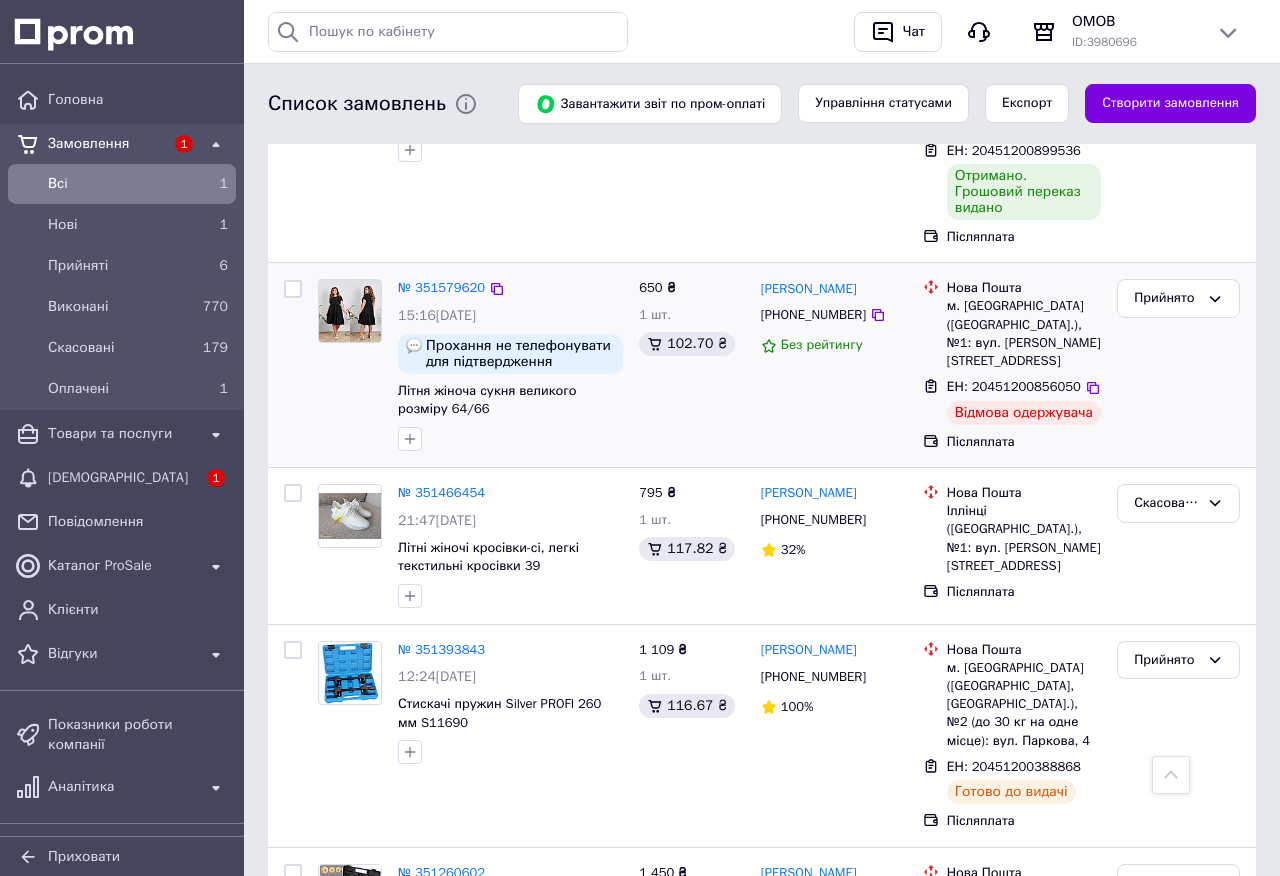 scroll, scrollTop: 1026, scrollLeft: 0, axis: vertical 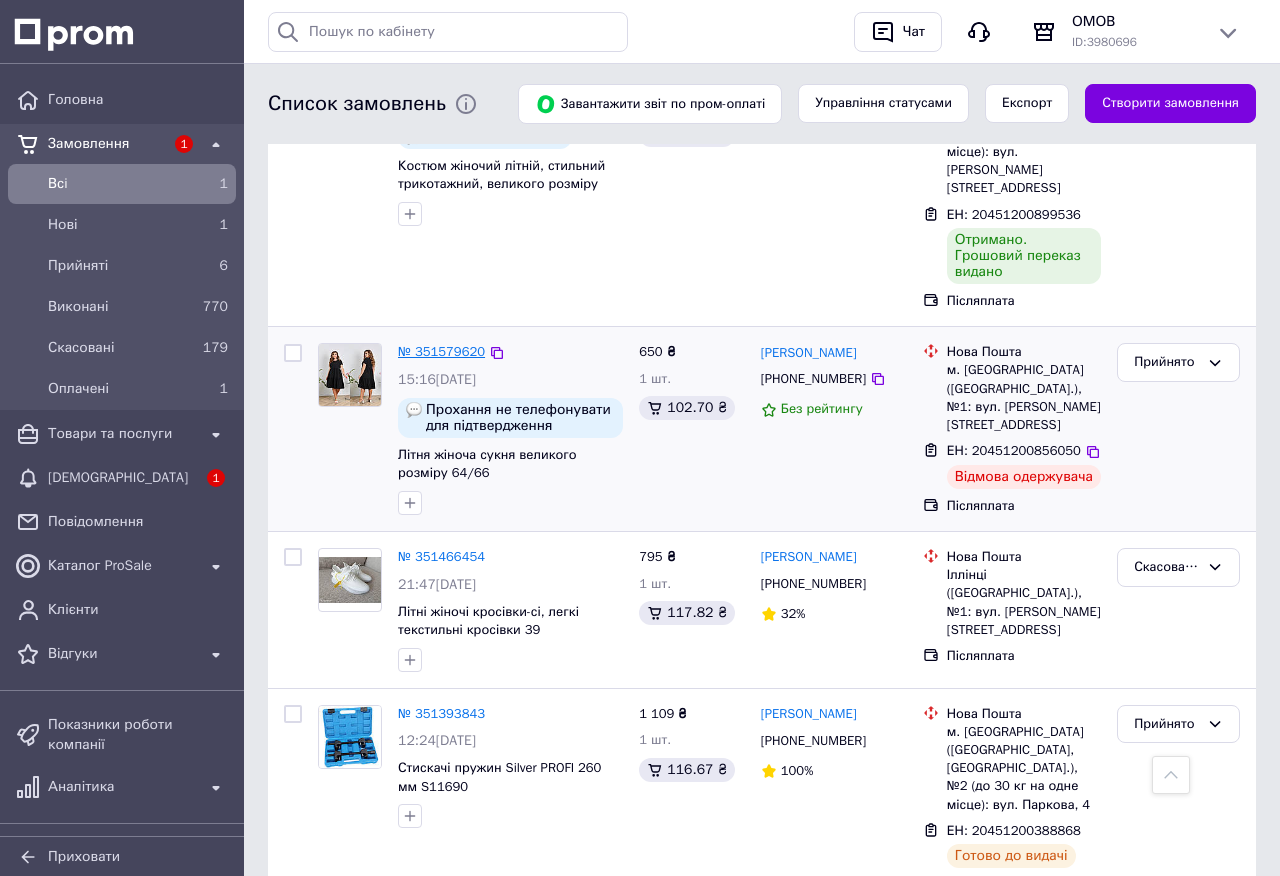 click on "№ 351579620" at bounding box center (441, 351) 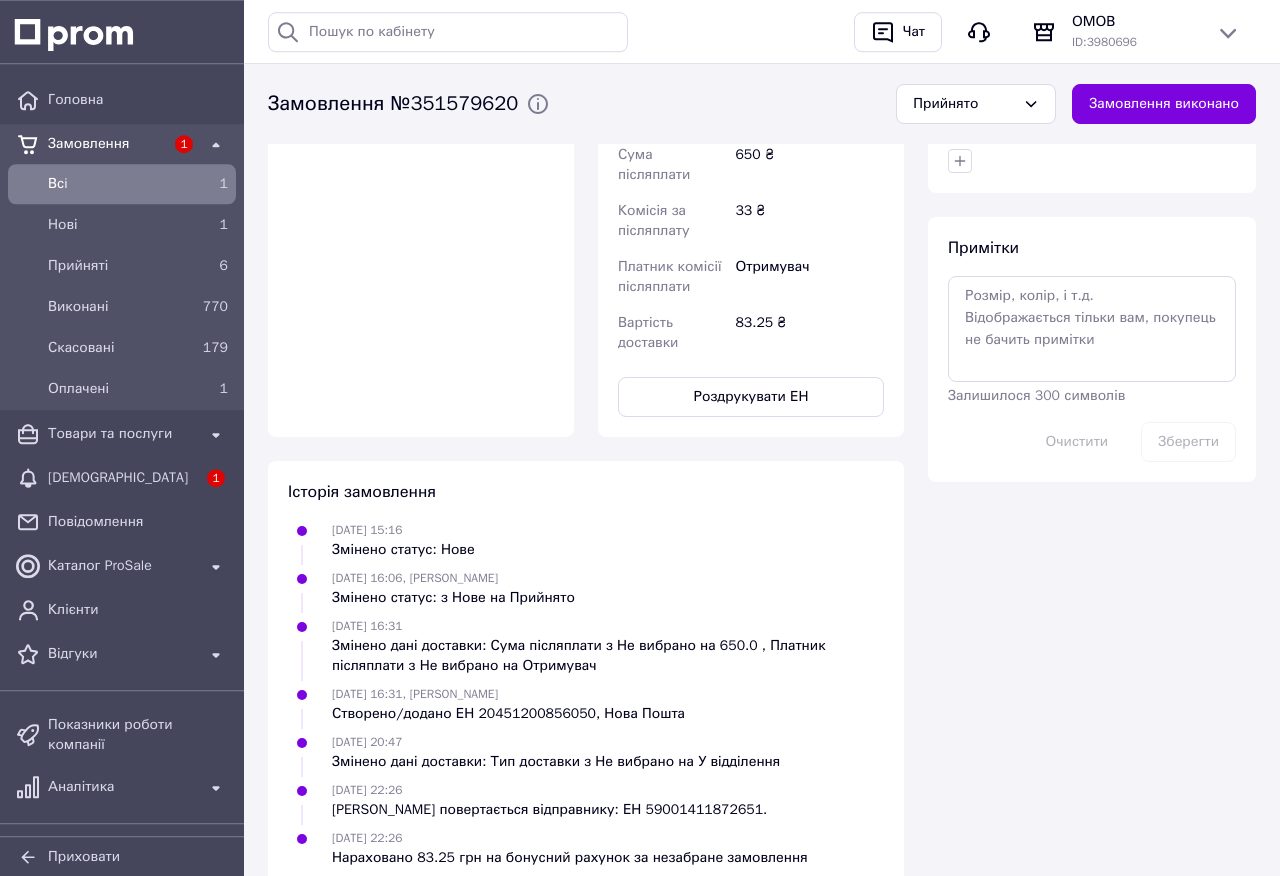 scroll, scrollTop: 1113, scrollLeft: 0, axis: vertical 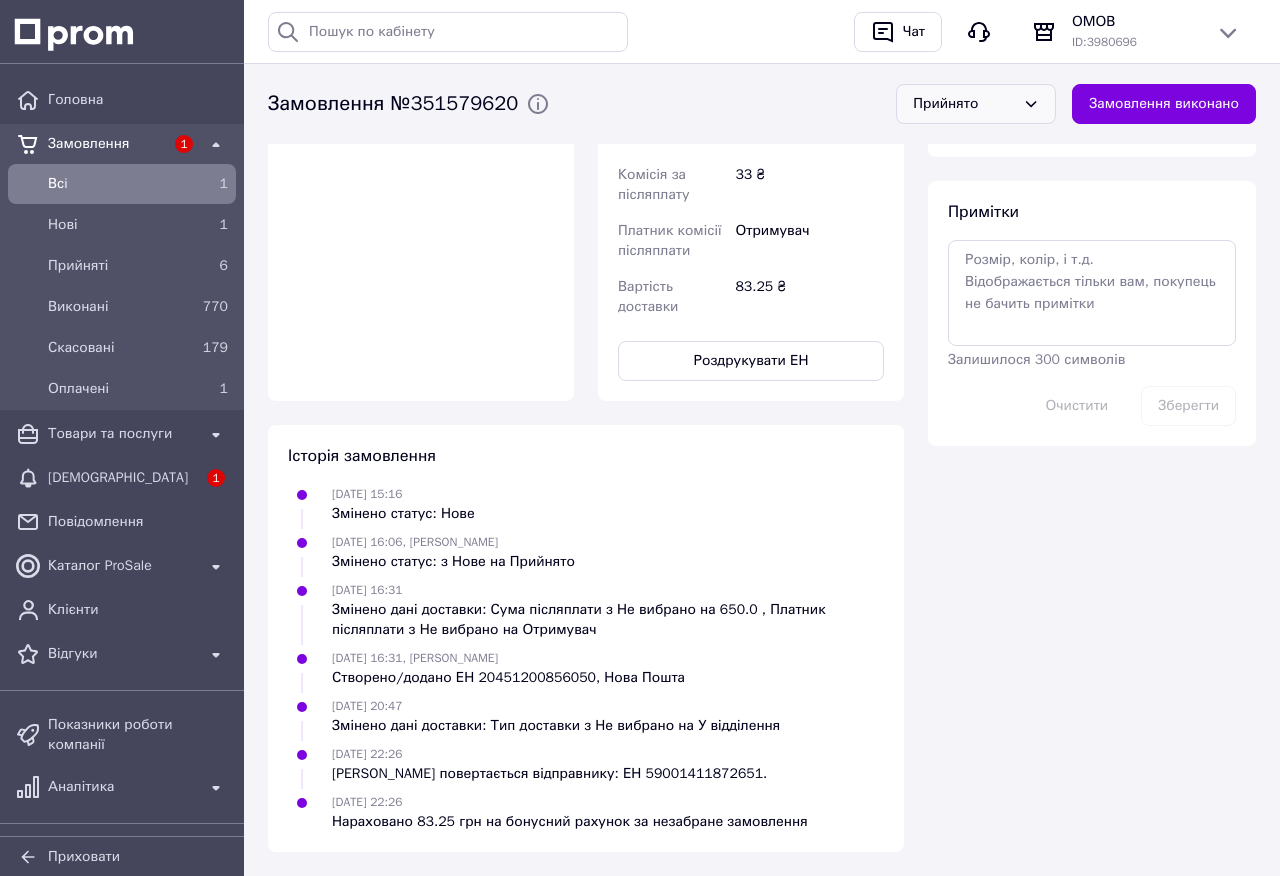 click on "Прийнято" at bounding box center (964, 104) 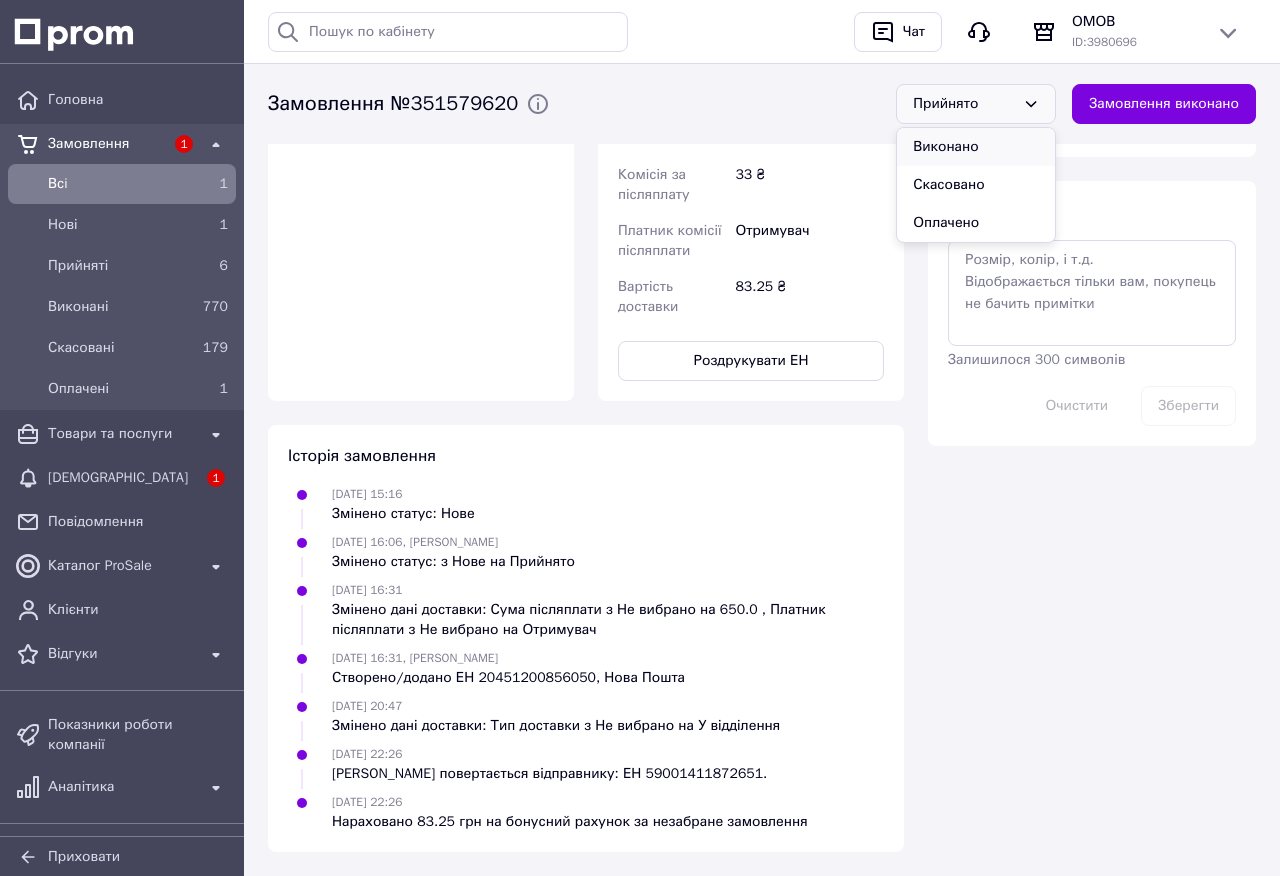 click on "Виконано" at bounding box center [976, 147] 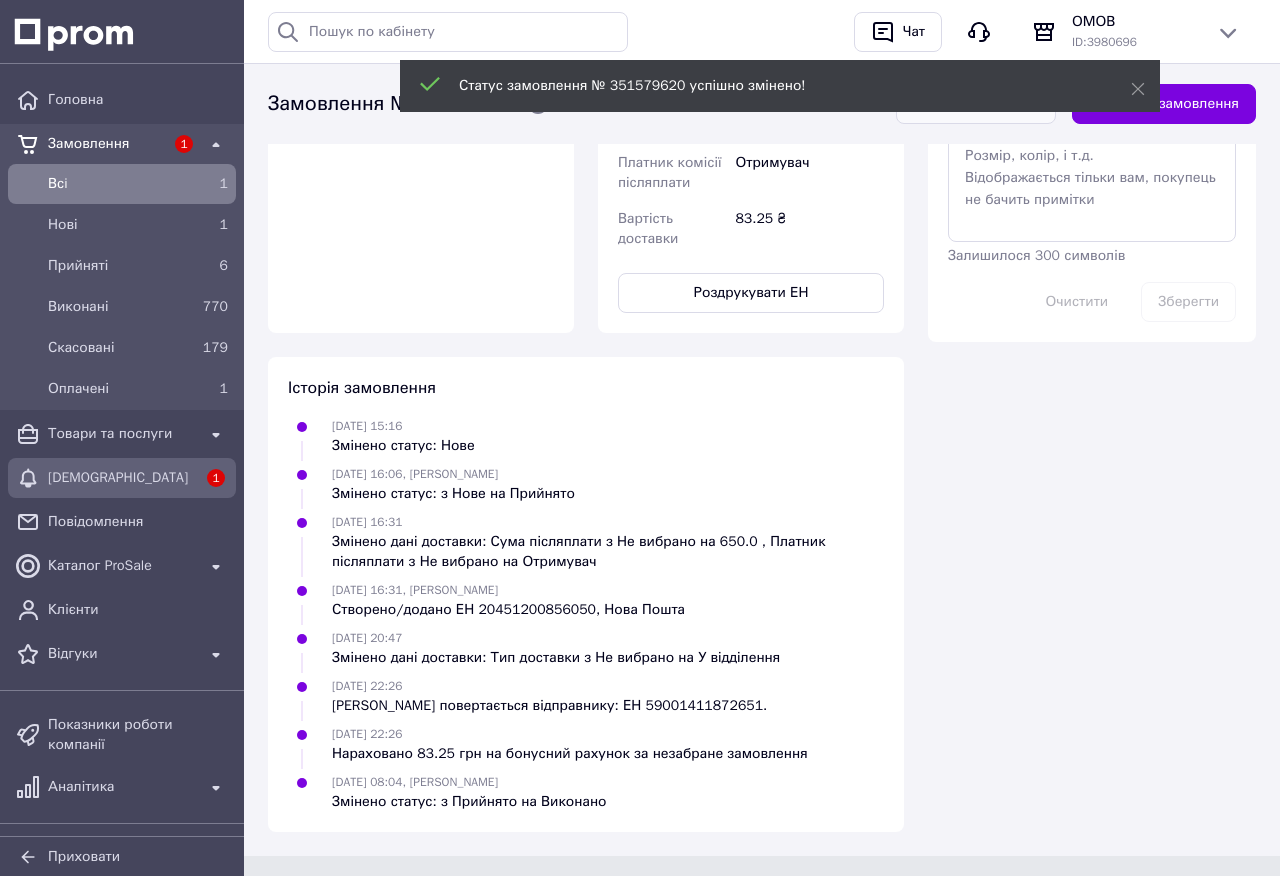 scroll, scrollTop: 859, scrollLeft: 0, axis: vertical 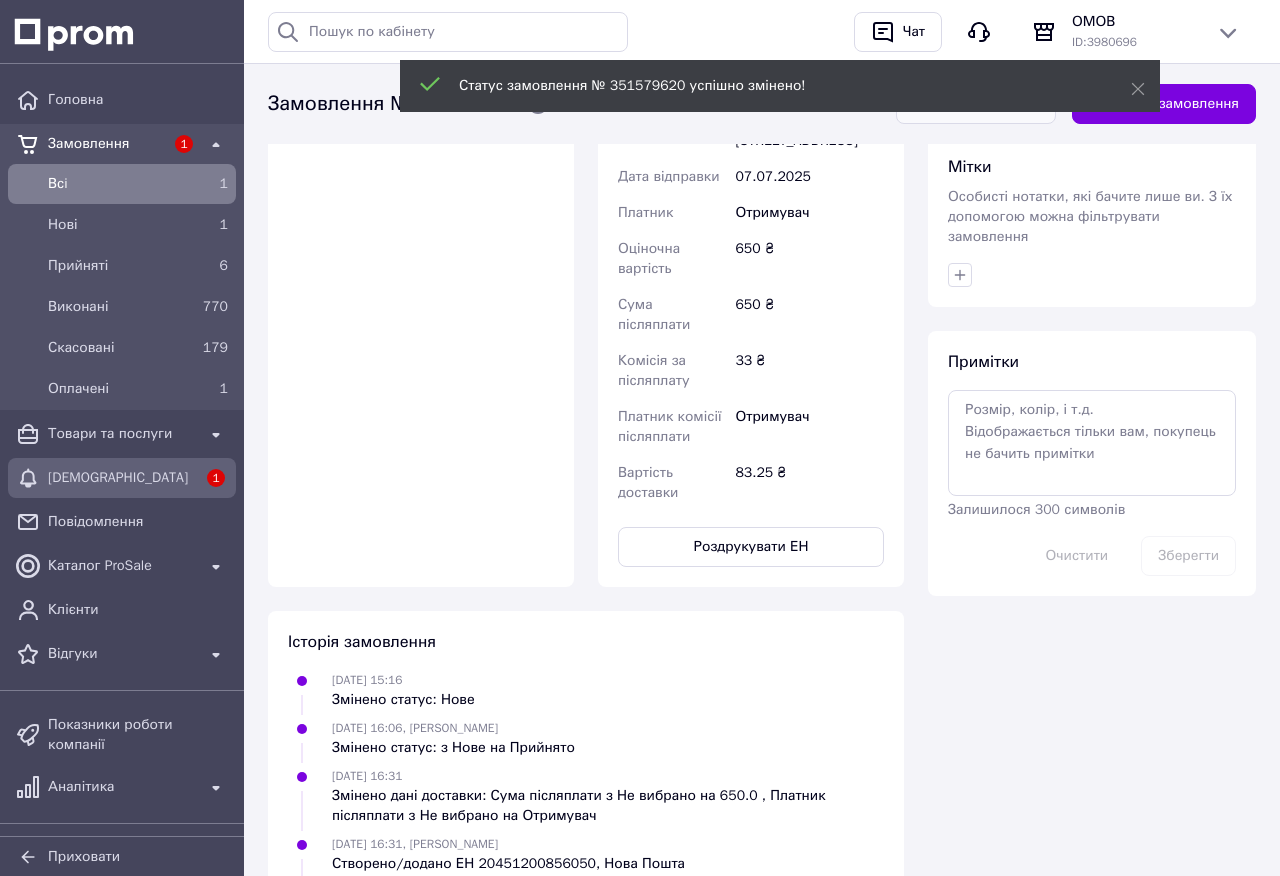 click on "[DEMOGRAPHIC_DATA]" at bounding box center [122, 478] 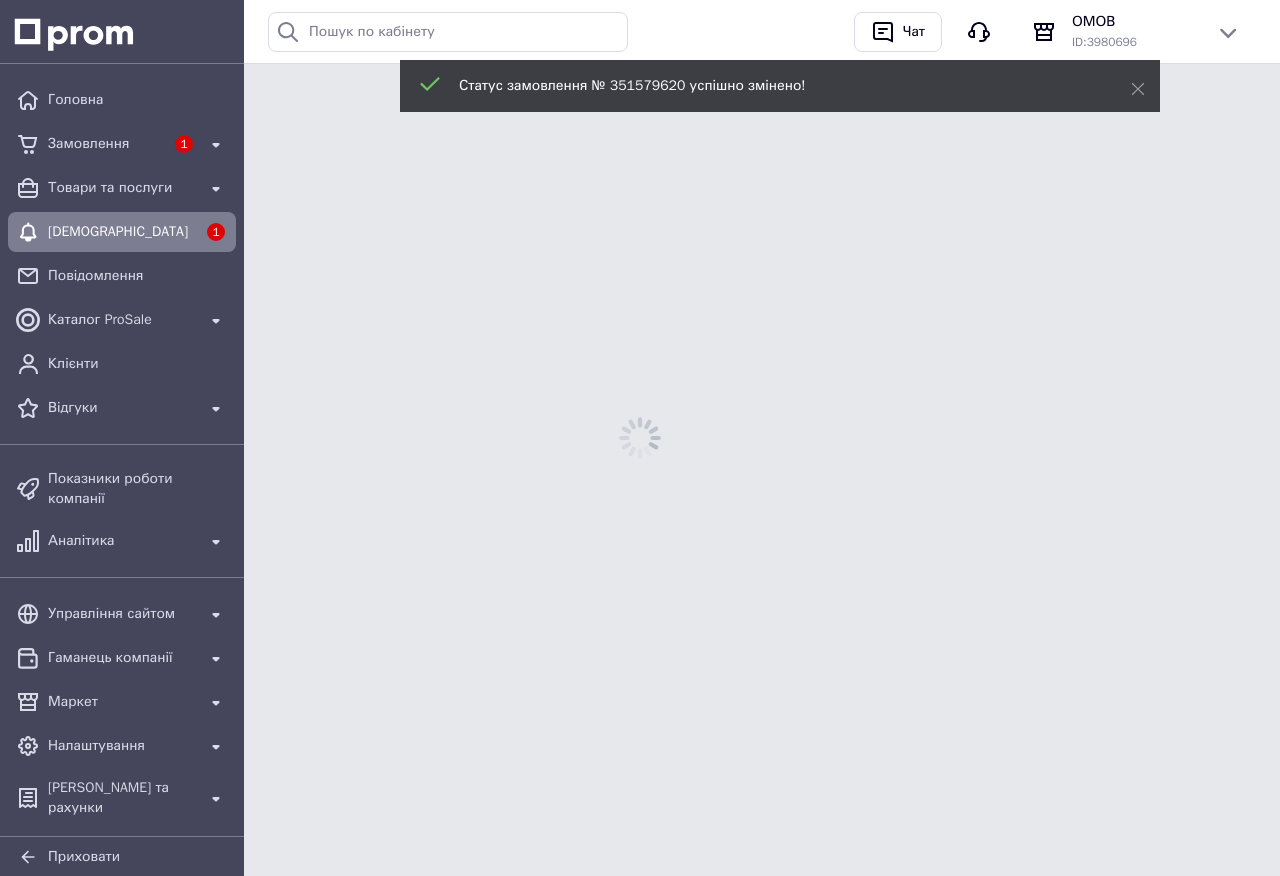 scroll, scrollTop: 0, scrollLeft: 0, axis: both 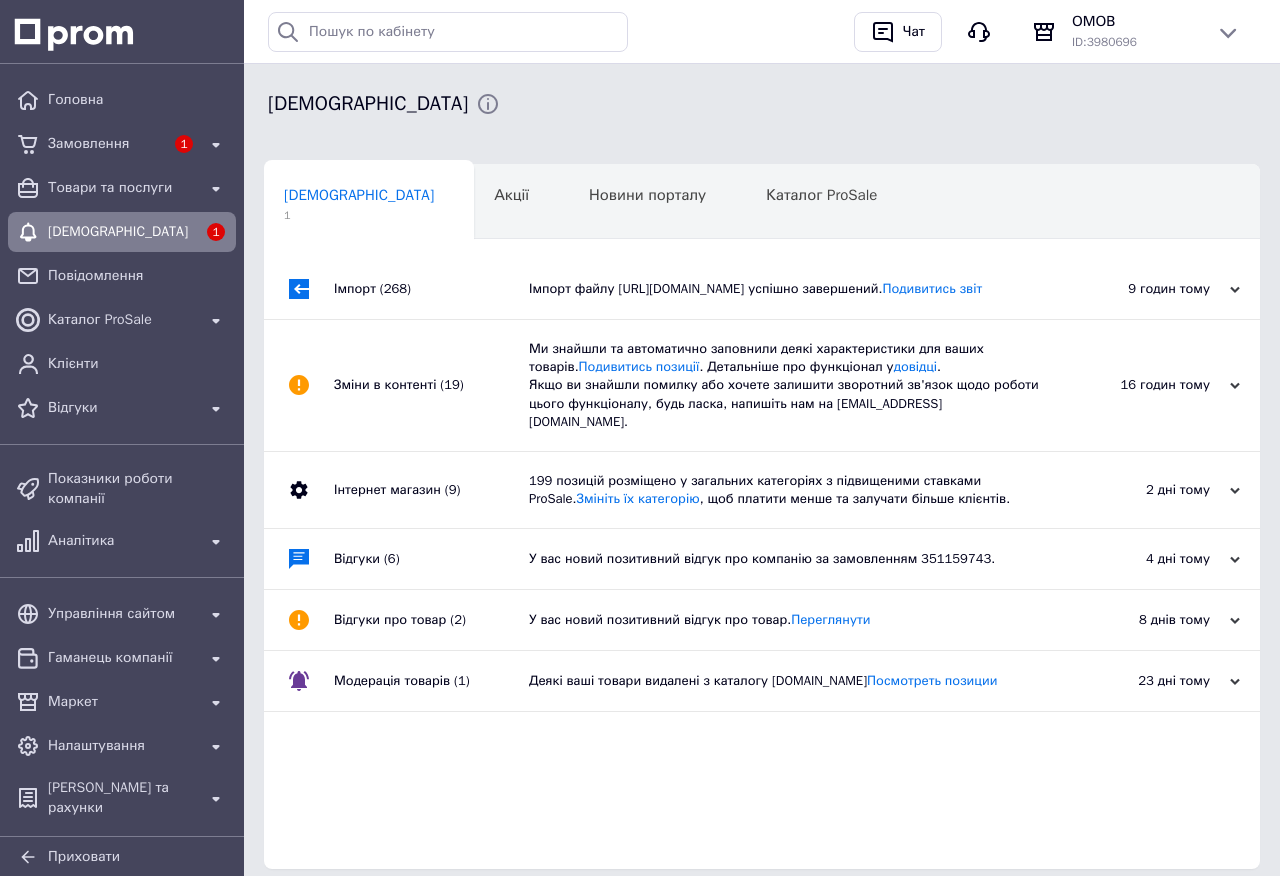 click on "Імпорт файлу [URL][DOMAIN_NAME] успішно завершений.  Подивитись звіт" at bounding box center (784, 289) 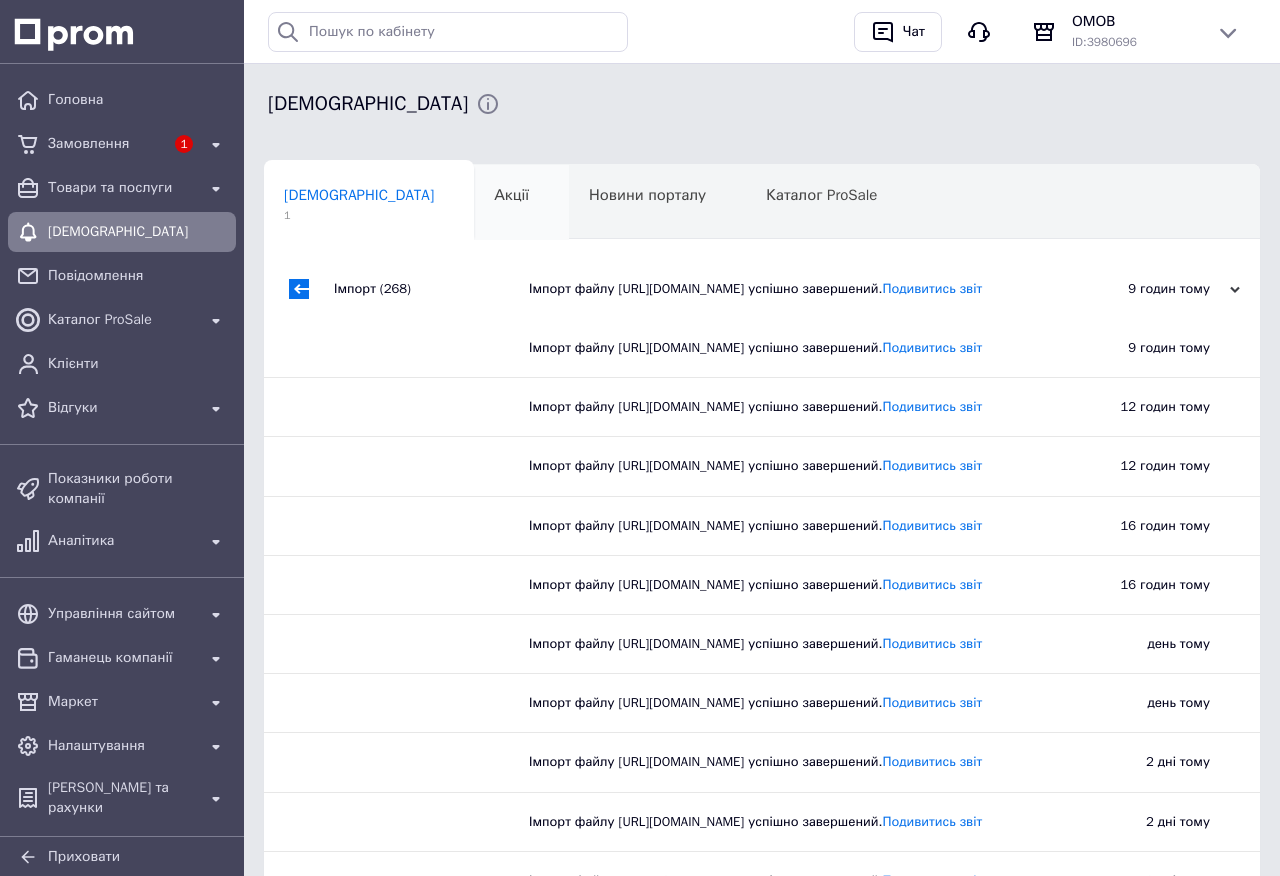 click on "Акції 0" at bounding box center [521, 203] 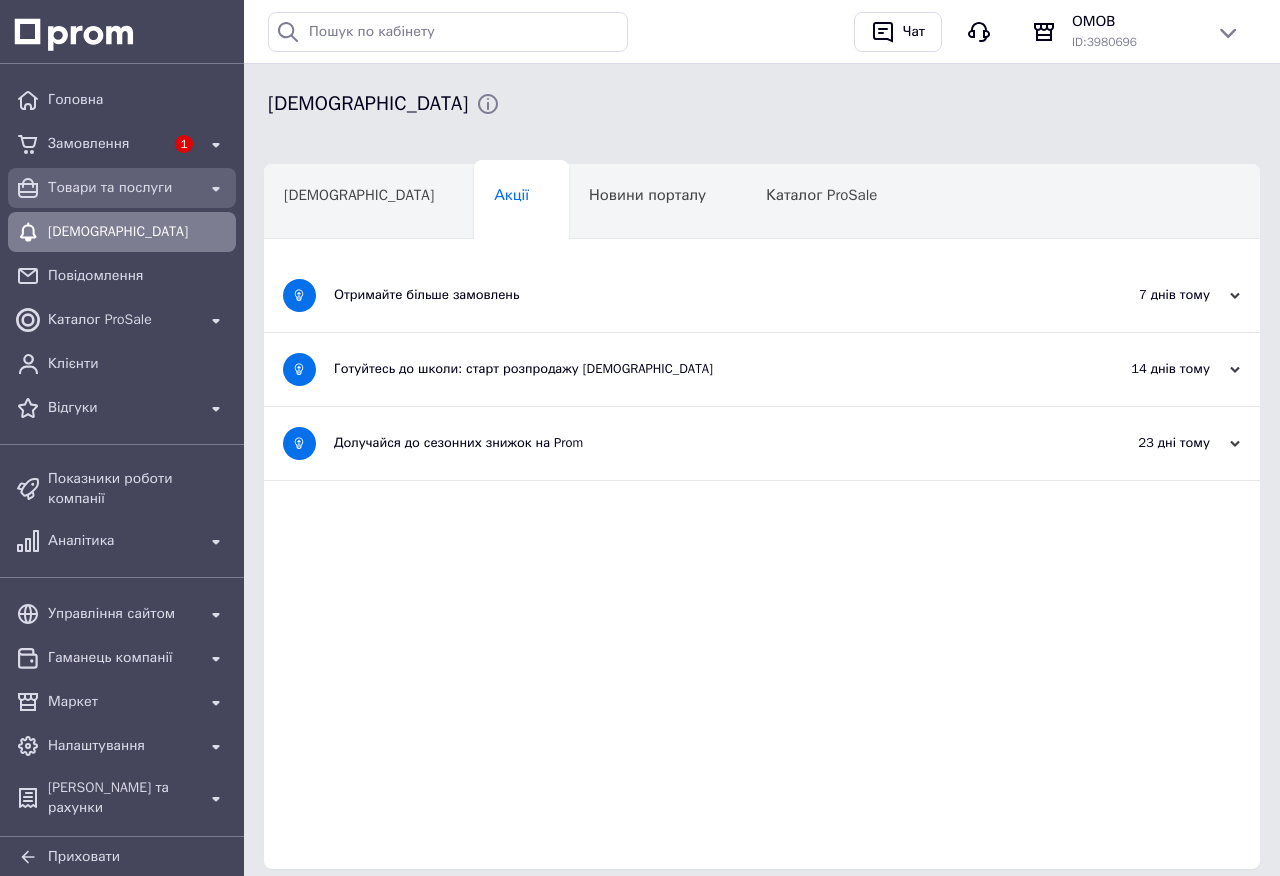 click on "Товари та послуги" at bounding box center [122, 188] 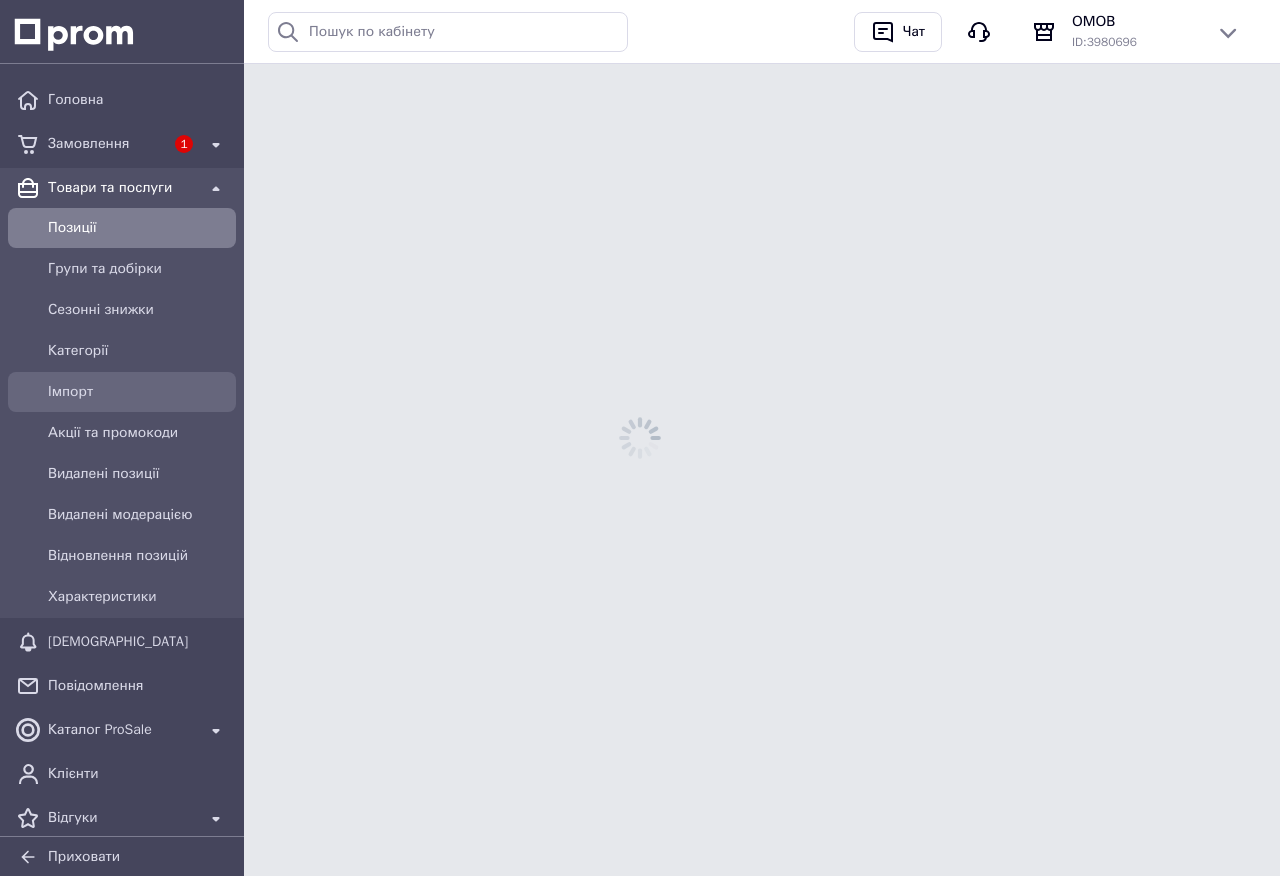 click on "Імпорт" at bounding box center [138, 392] 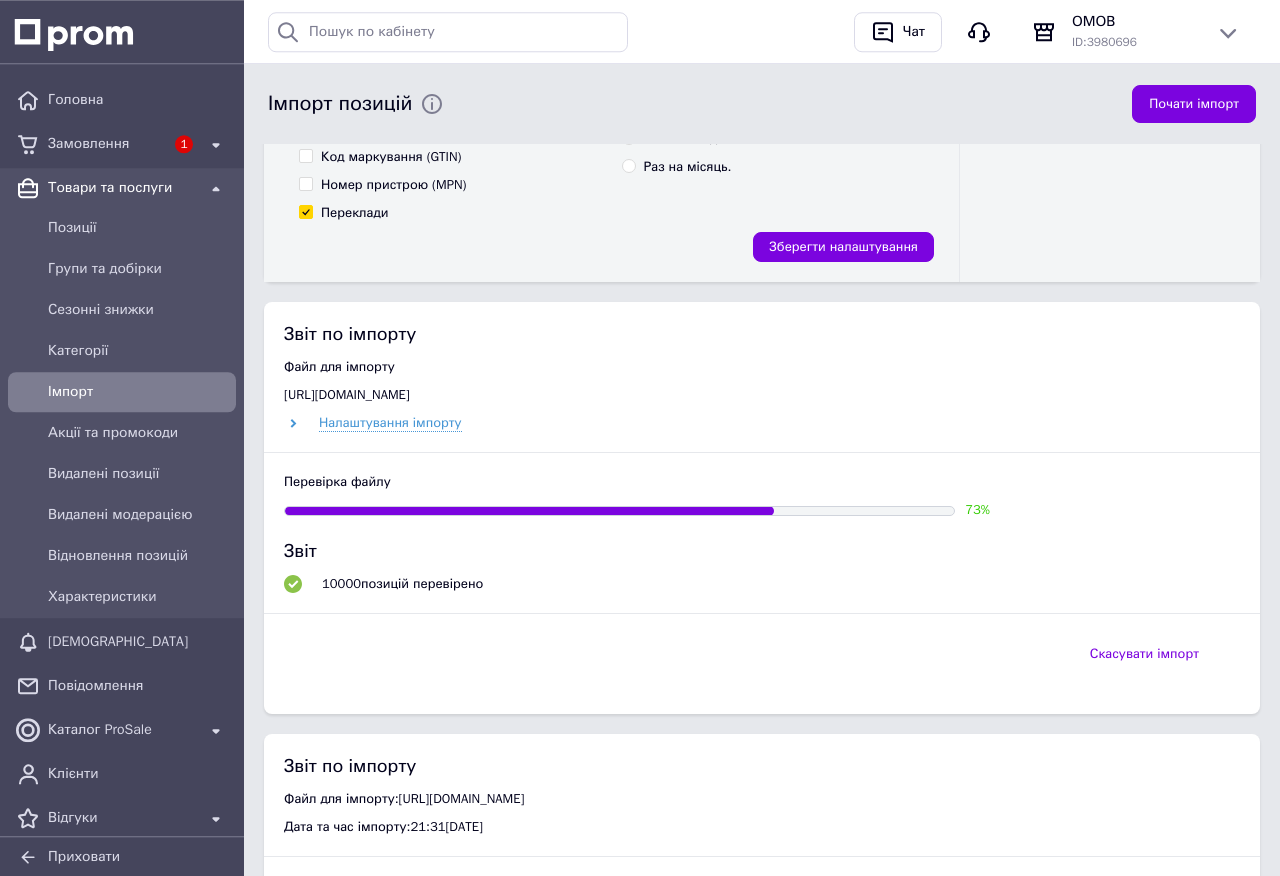 scroll, scrollTop: 684, scrollLeft: 0, axis: vertical 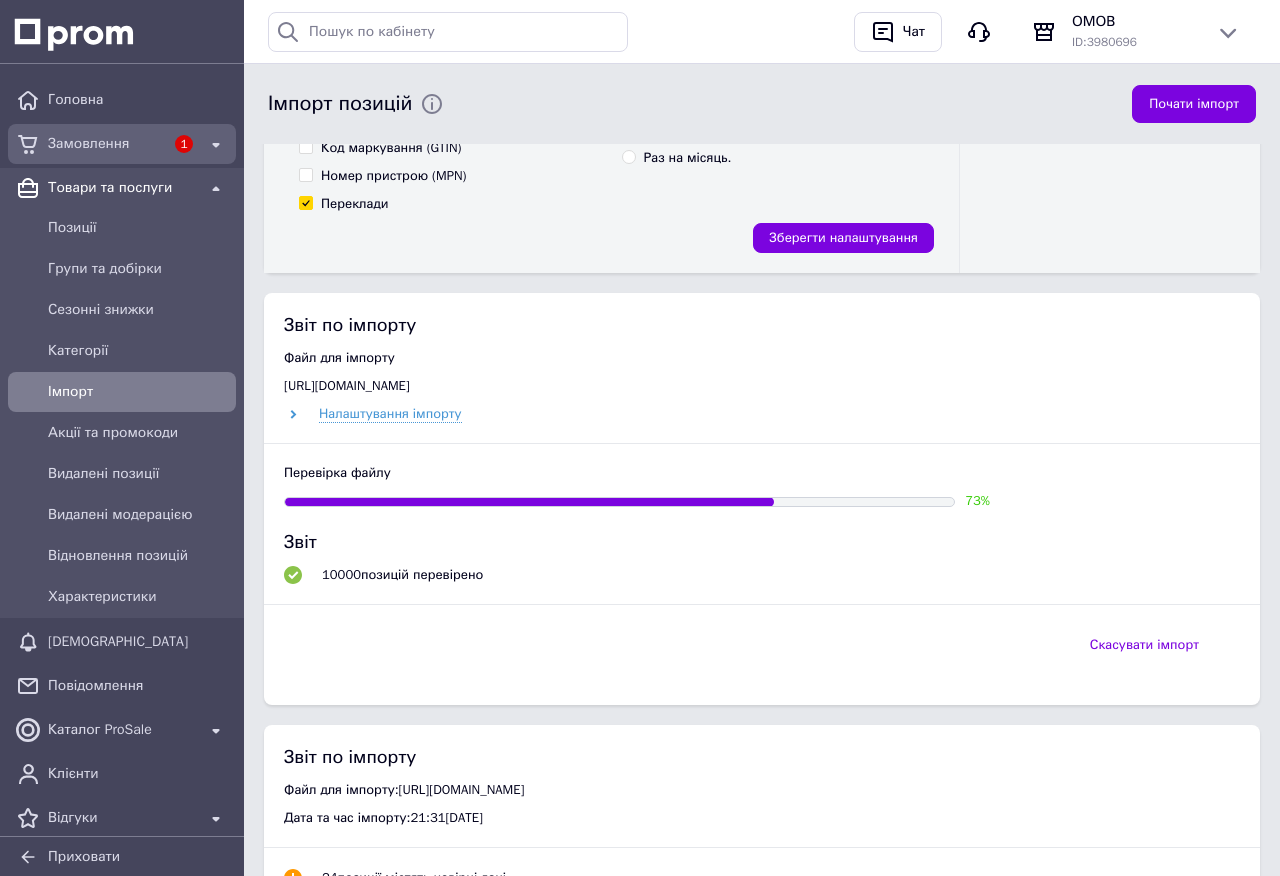 click on "Замовлення" at bounding box center [106, 144] 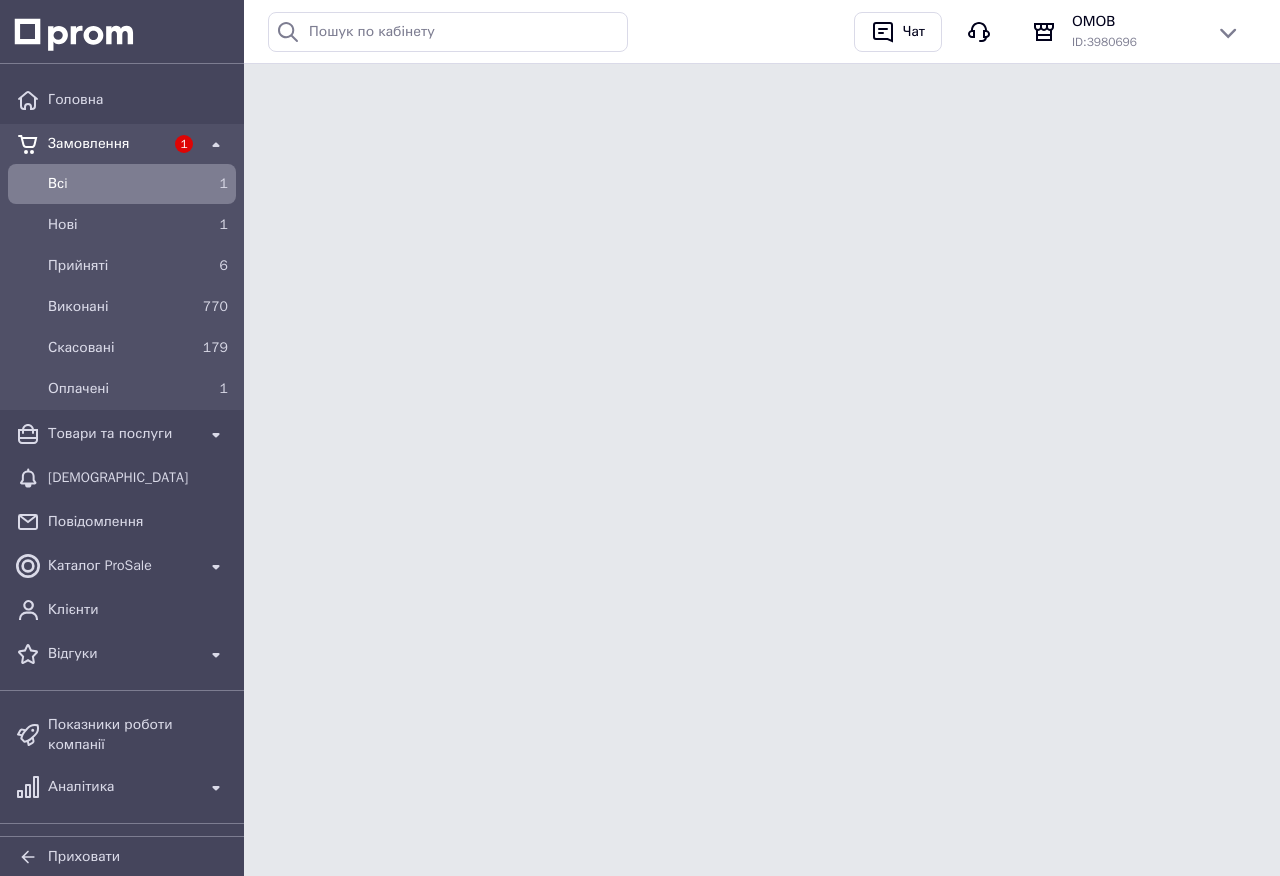 scroll, scrollTop: 0, scrollLeft: 0, axis: both 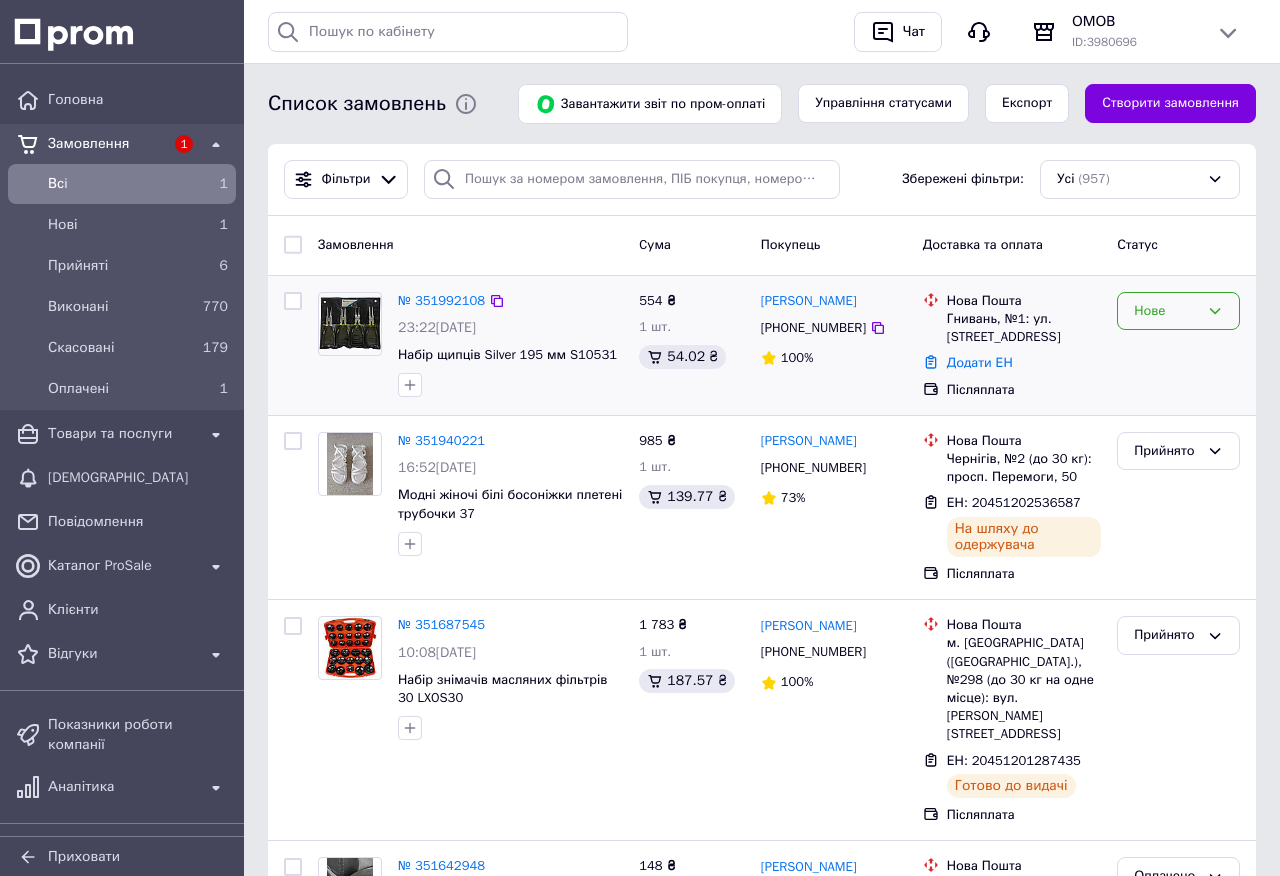 click on "Нове" at bounding box center [1166, 311] 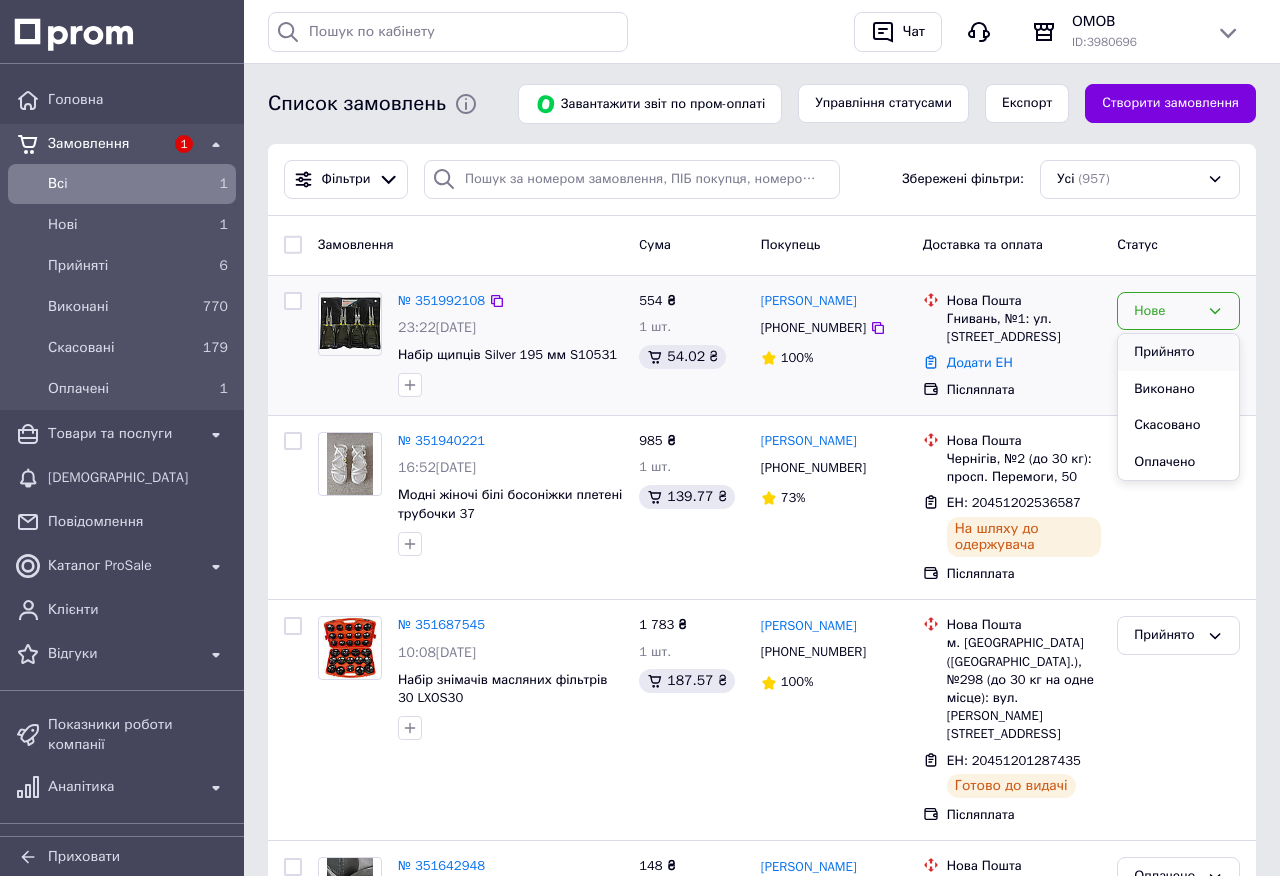 click on "Прийнято" at bounding box center [1178, 352] 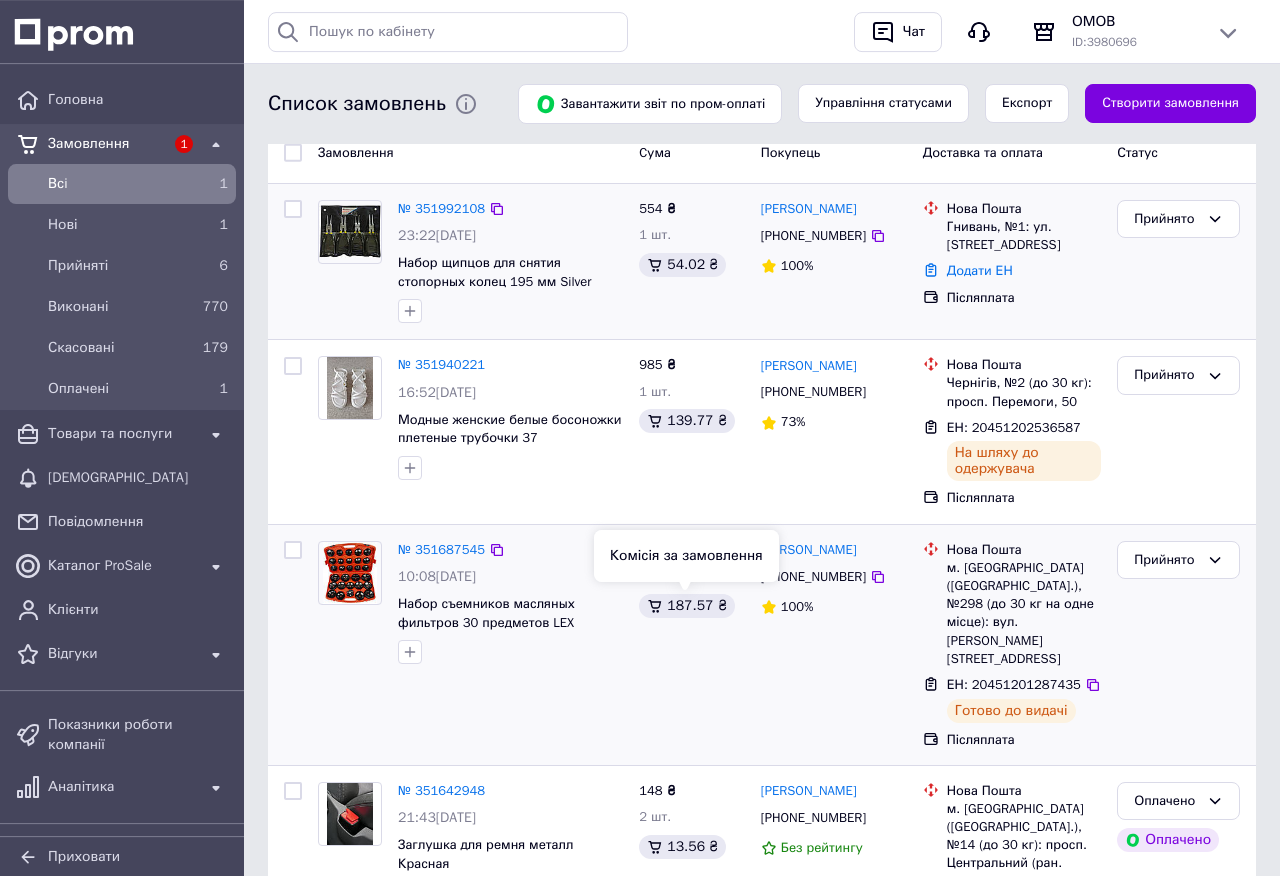 scroll, scrollTop: 0, scrollLeft: 0, axis: both 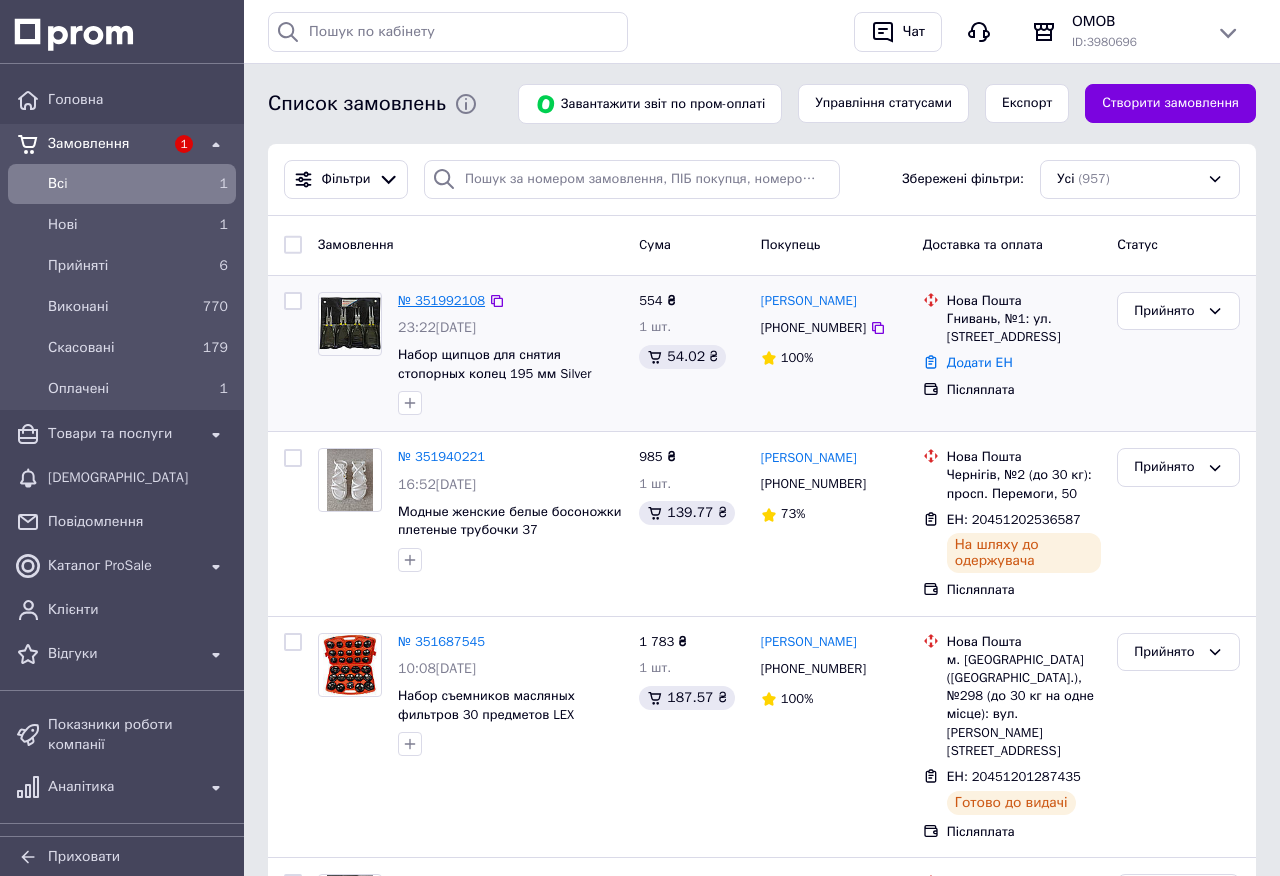 click on "№ 351992108" at bounding box center [441, 300] 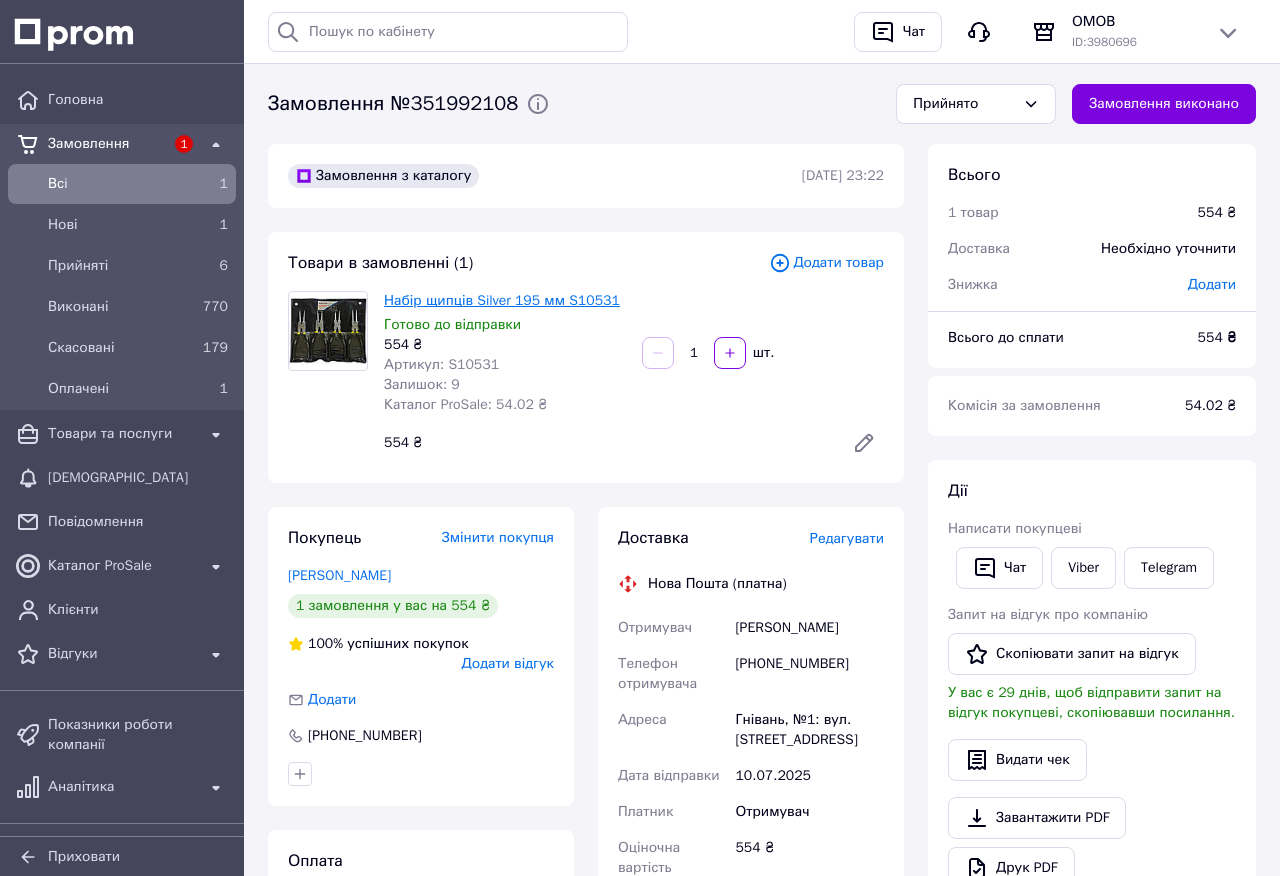 click on "Набір щипців Silver 195 мм S10531" at bounding box center (502, 300) 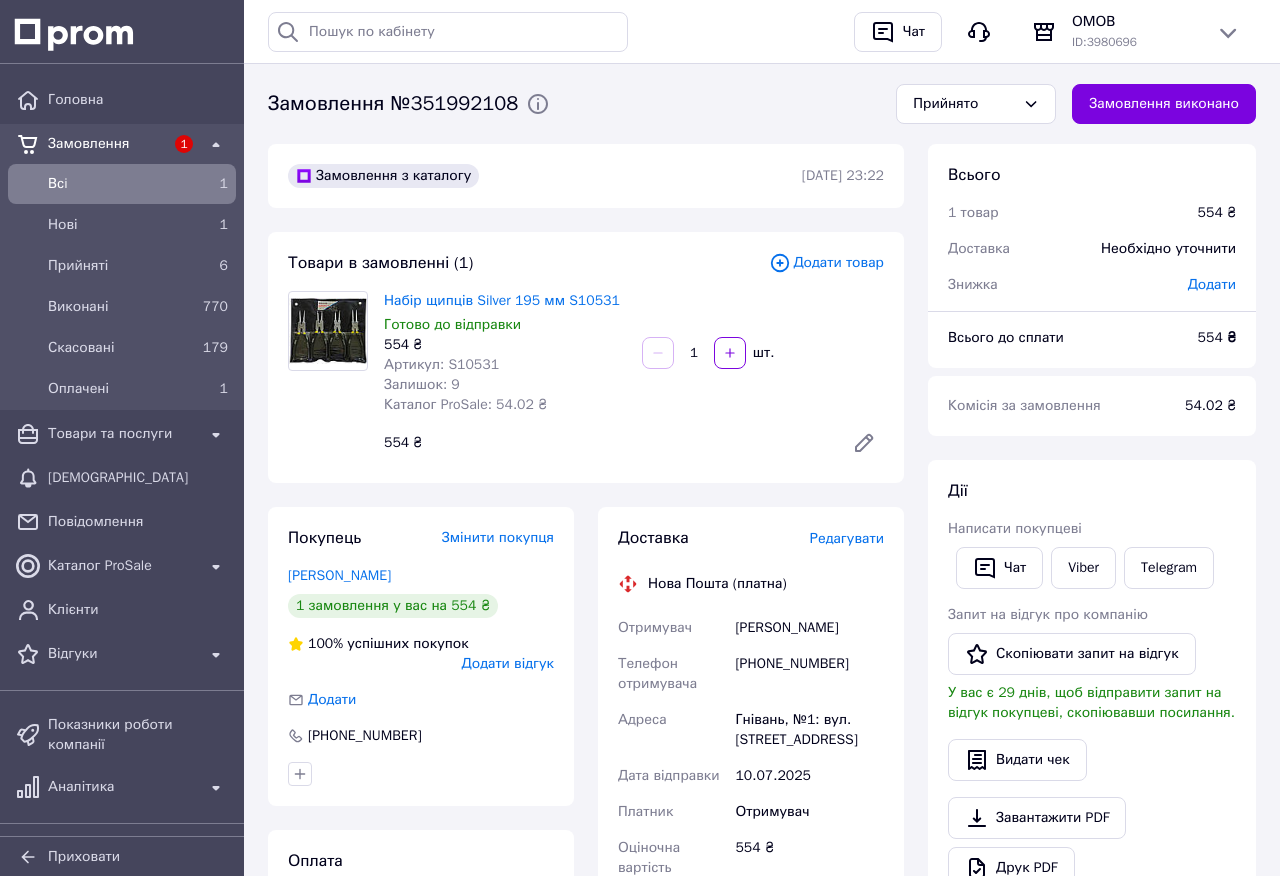 click on "Артикул: S10531" at bounding box center (441, 364) 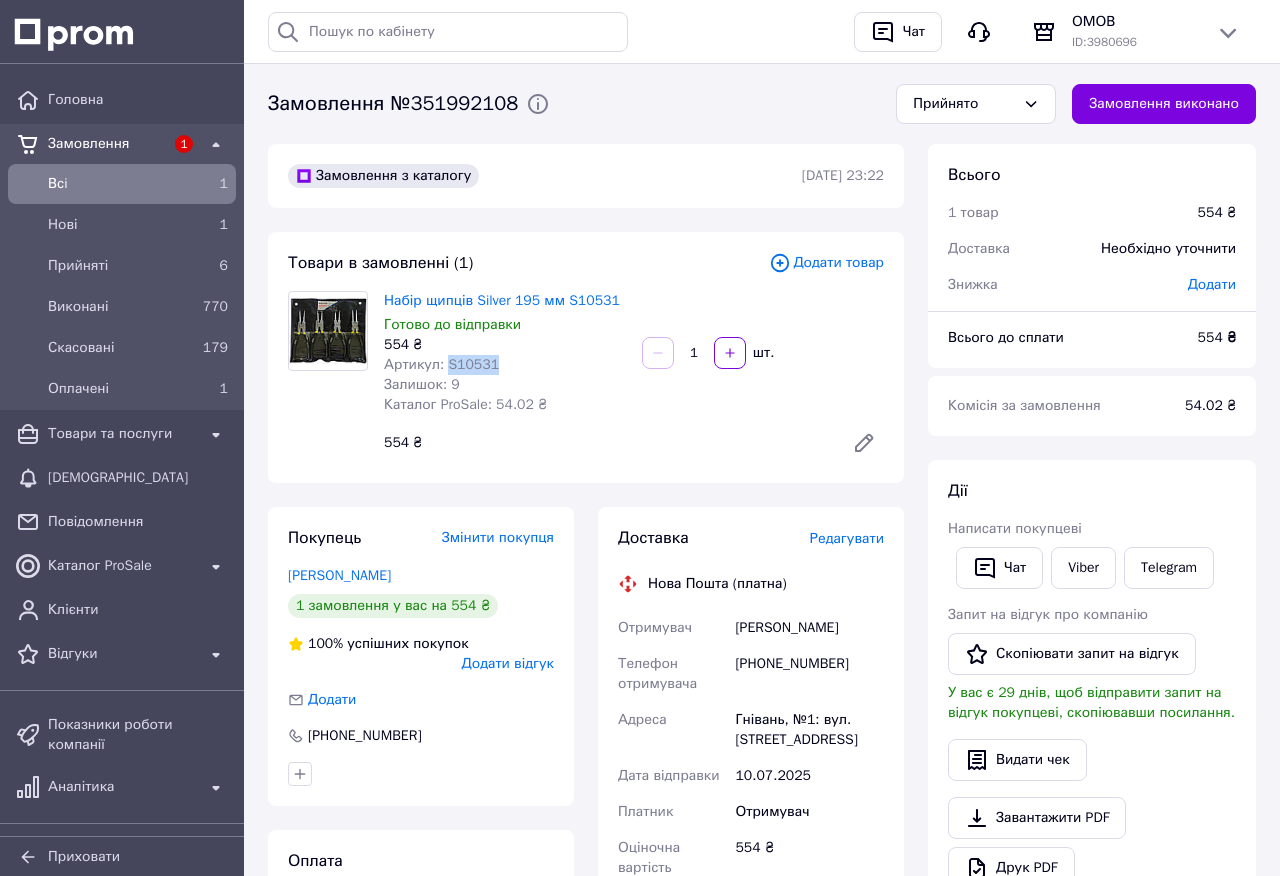 click on "Артикул: S10531" at bounding box center [441, 364] 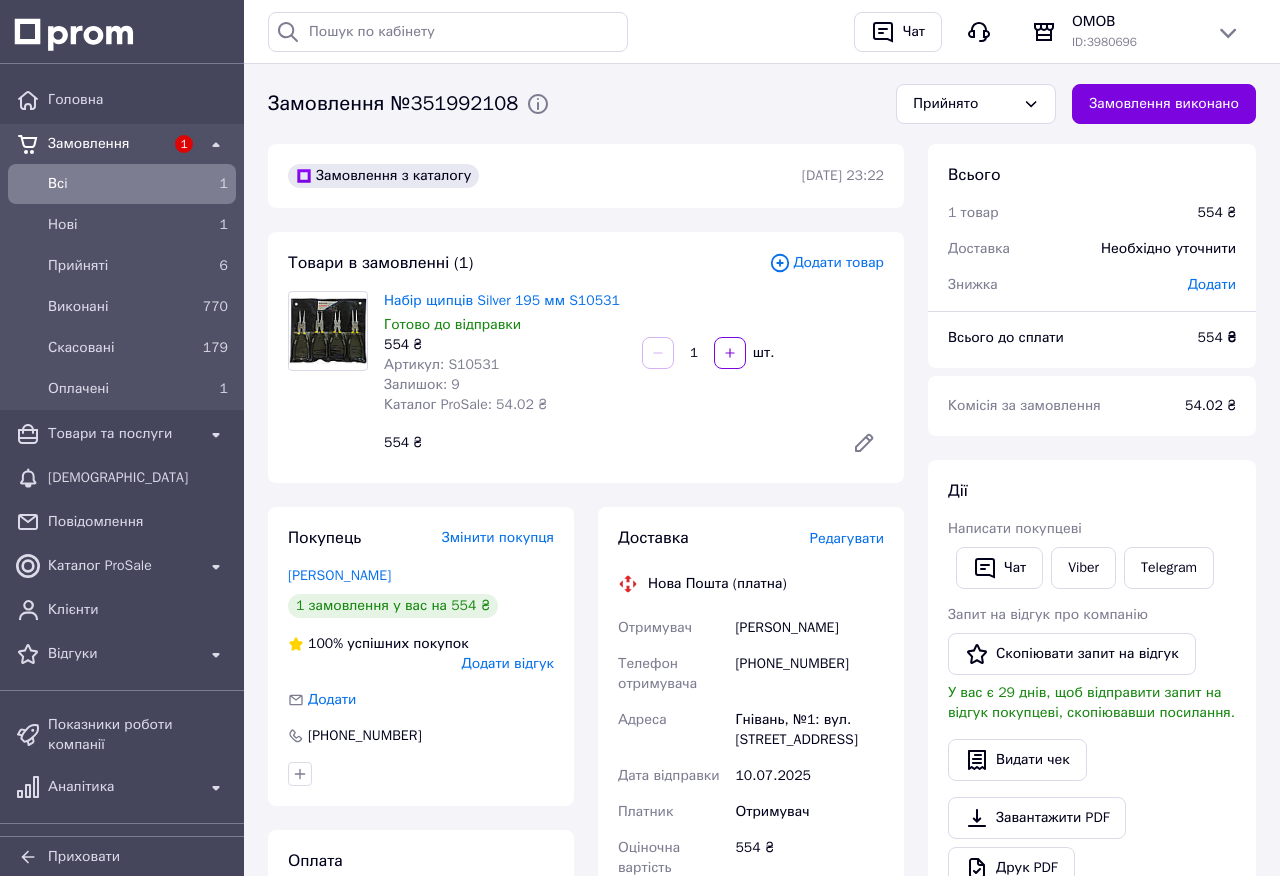 click on "Замовлення з каталогу [DATE] 23:22 Товари в замовленні (1) Додати товар Набір щипців Silver 195 мм S10531 Готово до відправки 554 ₴ Артикул: S10531 Залишок: 9 Каталог ProSale: 54.02 ₴  1   шт. 554 ₴ Покупець Змінити покупця [PERSON_NAME]  1 замовлення у вас на 554 ₴ 100%   успішних покупок Додати відгук Додати [PHONE_NUMBER] Оплата Післяплата Доставка Редагувати Нова Пошта (платна) Отримувач [PERSON_NAME] Телефон отримувача [PHONE_NUMBER] [GEOGRAPHIC_DATA] Гнівань, №1: вул. Соборна, 43 Дата відправки [DATE] Платник Отримувач Оціночна вартість 554 ₴ Сума післяплати 554 ₴ Комісія за післяплату 31.08 ₴ або <" at bounding box center [586, 801] 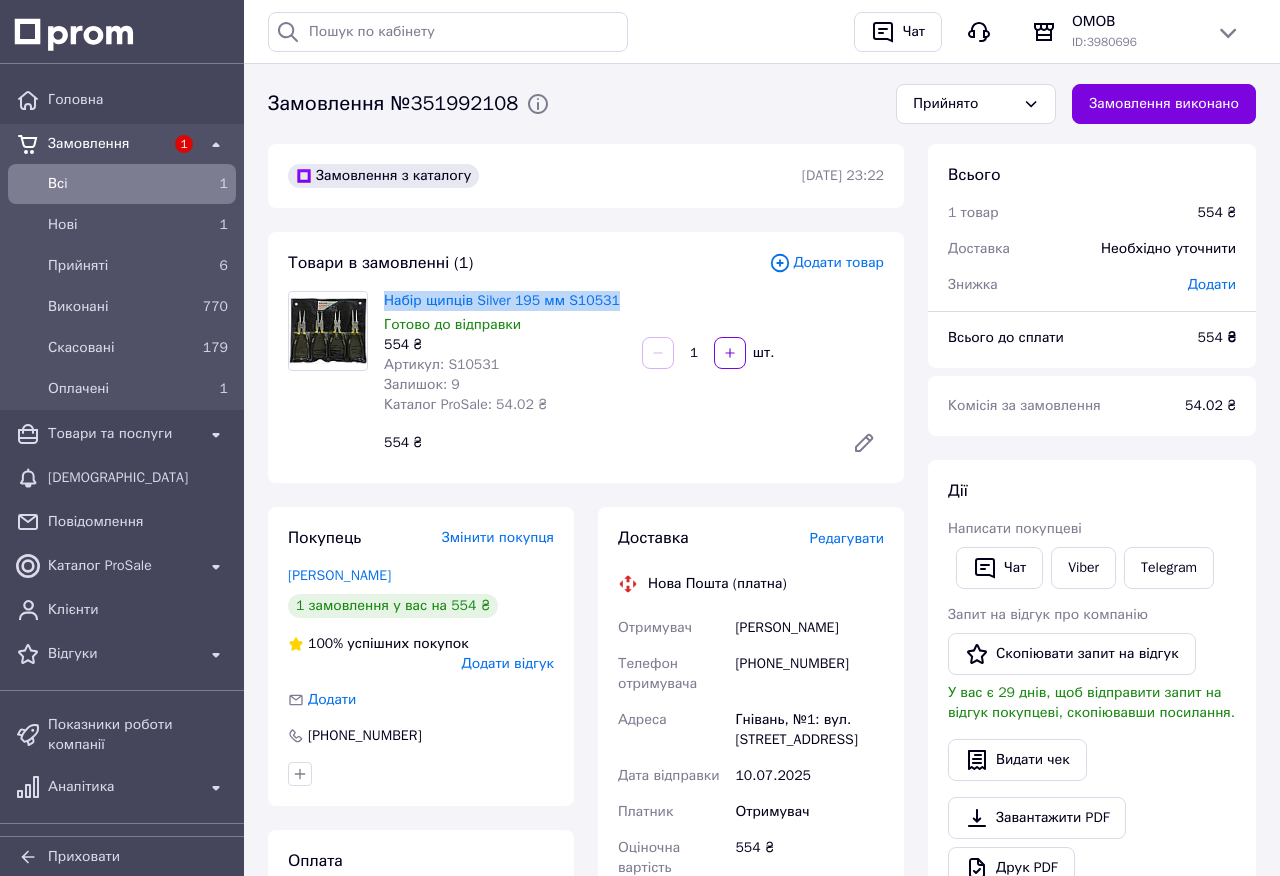 drag, startPoint x: 380, startPoint y: 302, endPoint x: 615, endPoint y: 299, distance: 235.01915 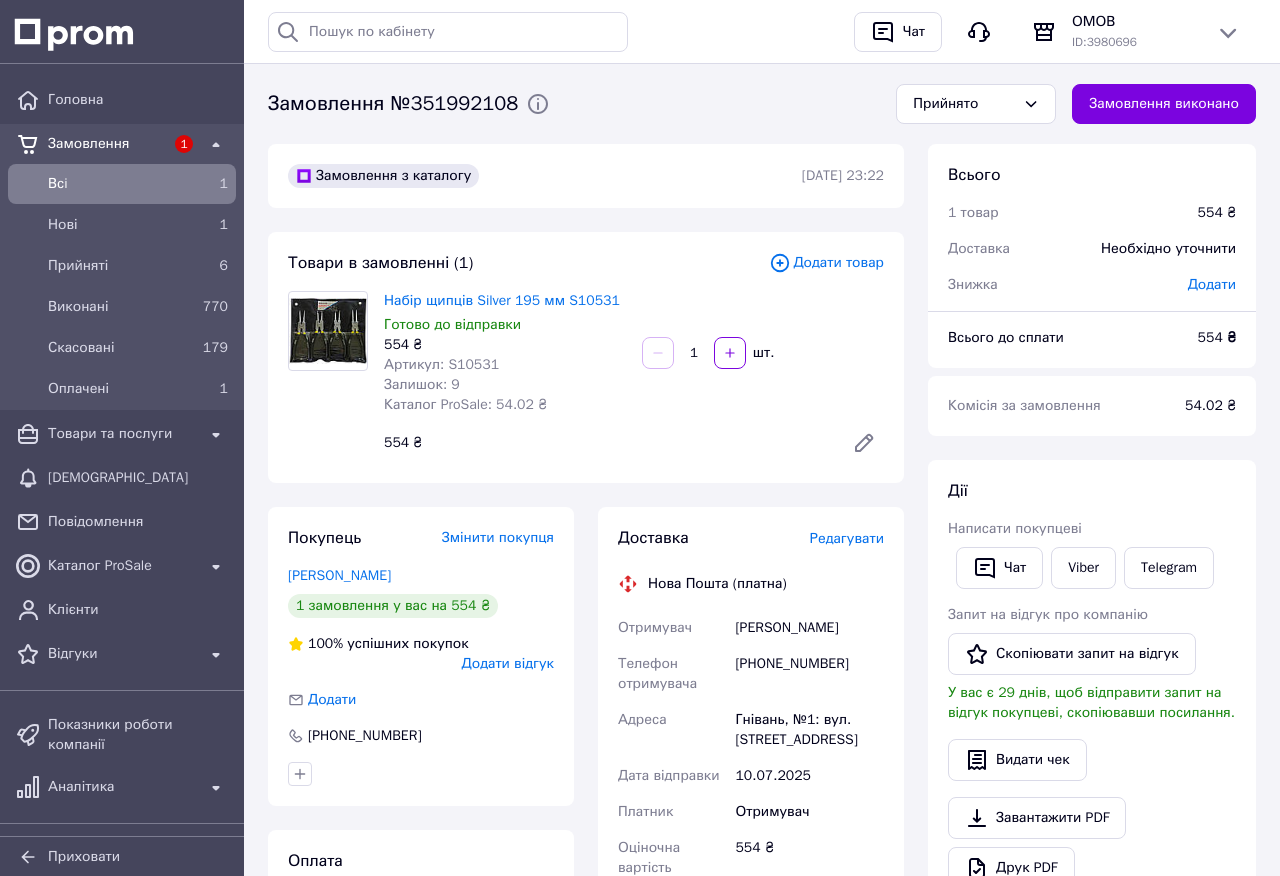 click on "554 ₴" at bounding box center [606, 443] 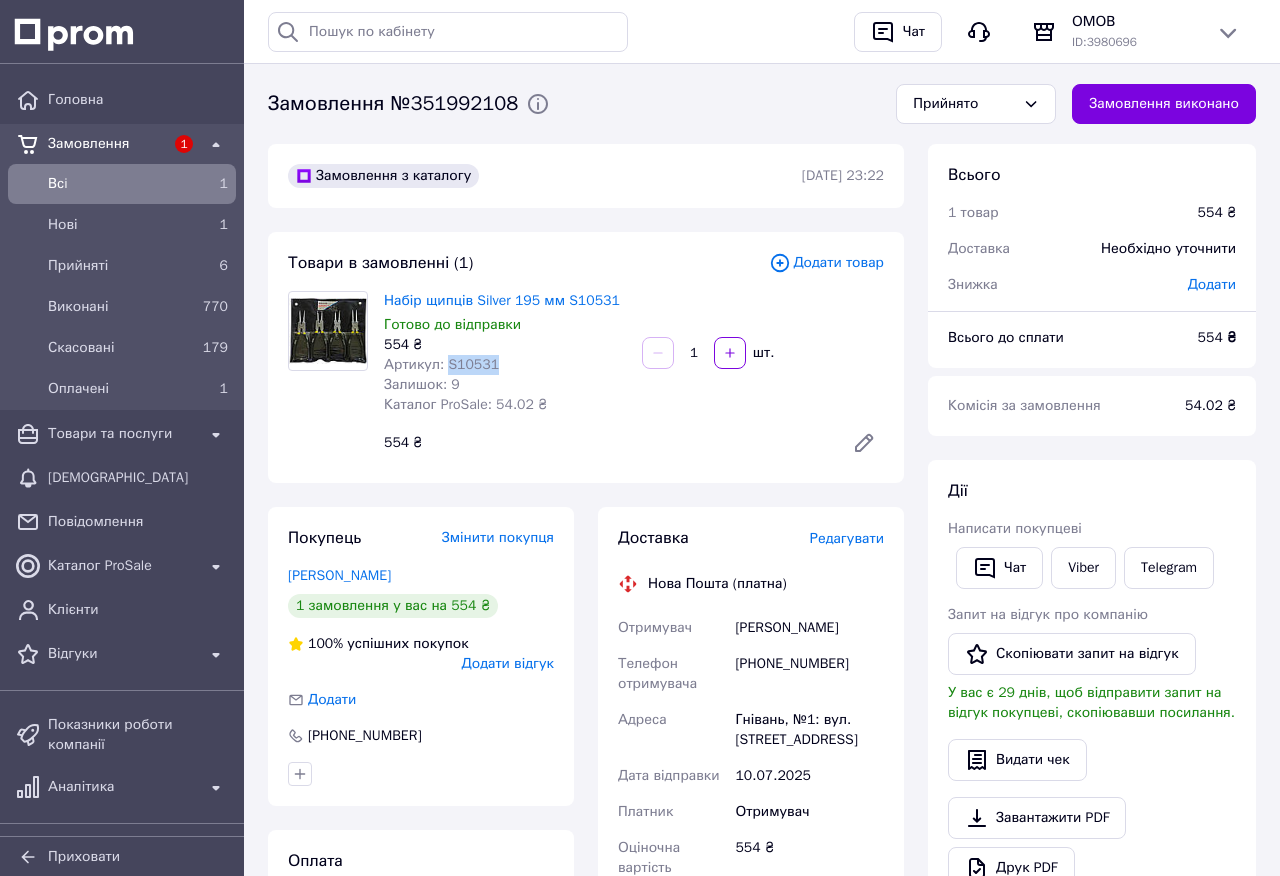 click on "Артикул: S10531" at bounding box center (441, 364) 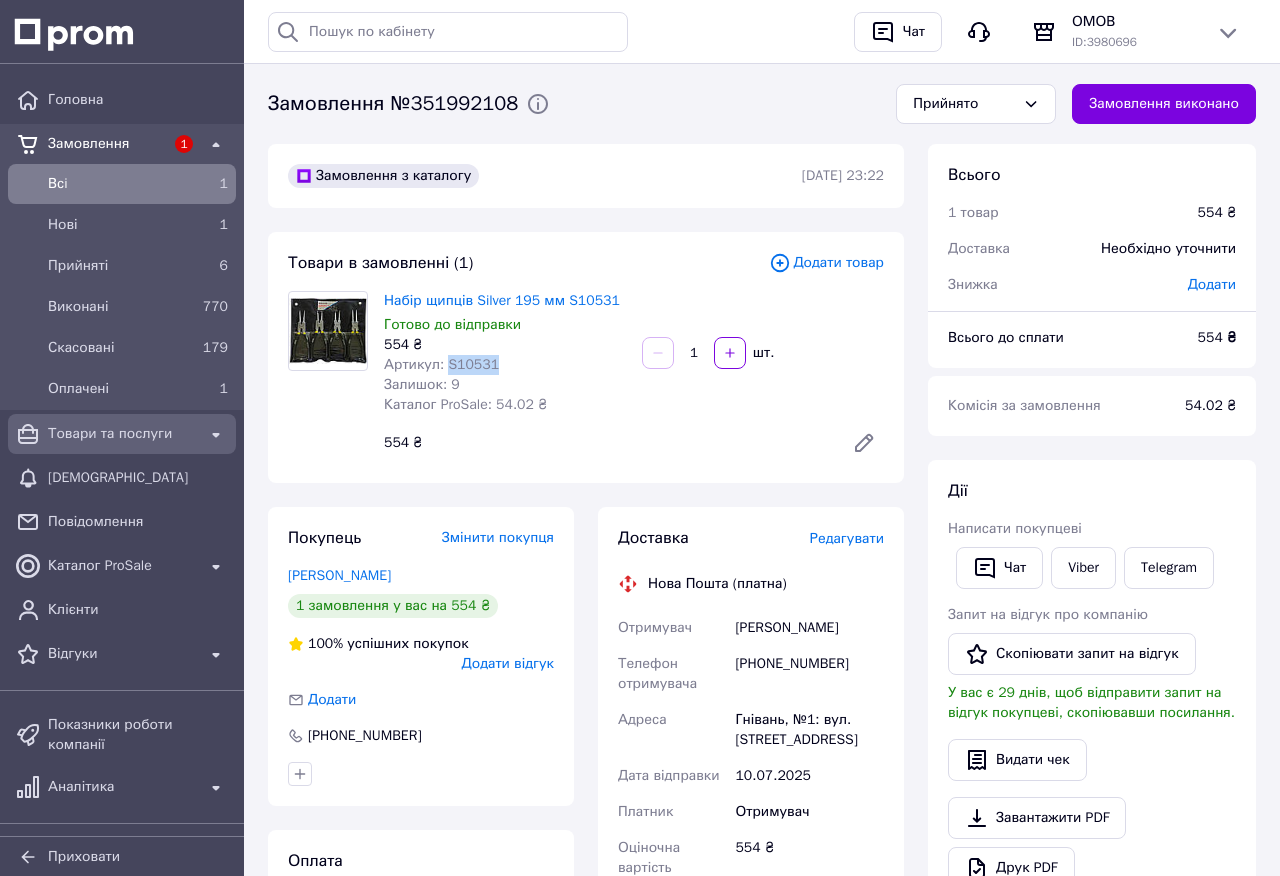 click on "Товари та послуги" at bounding box center [122, 434] 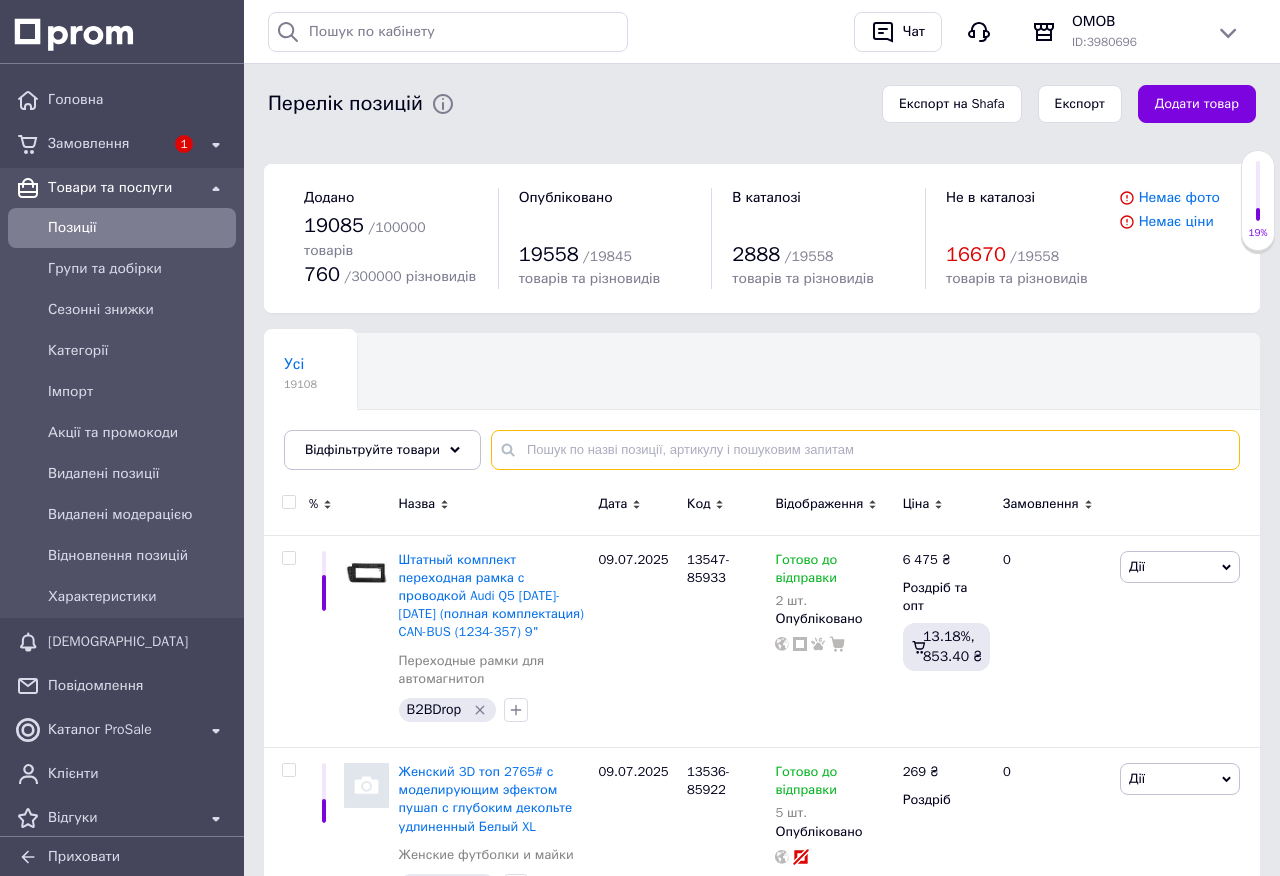 paste on "S10531" 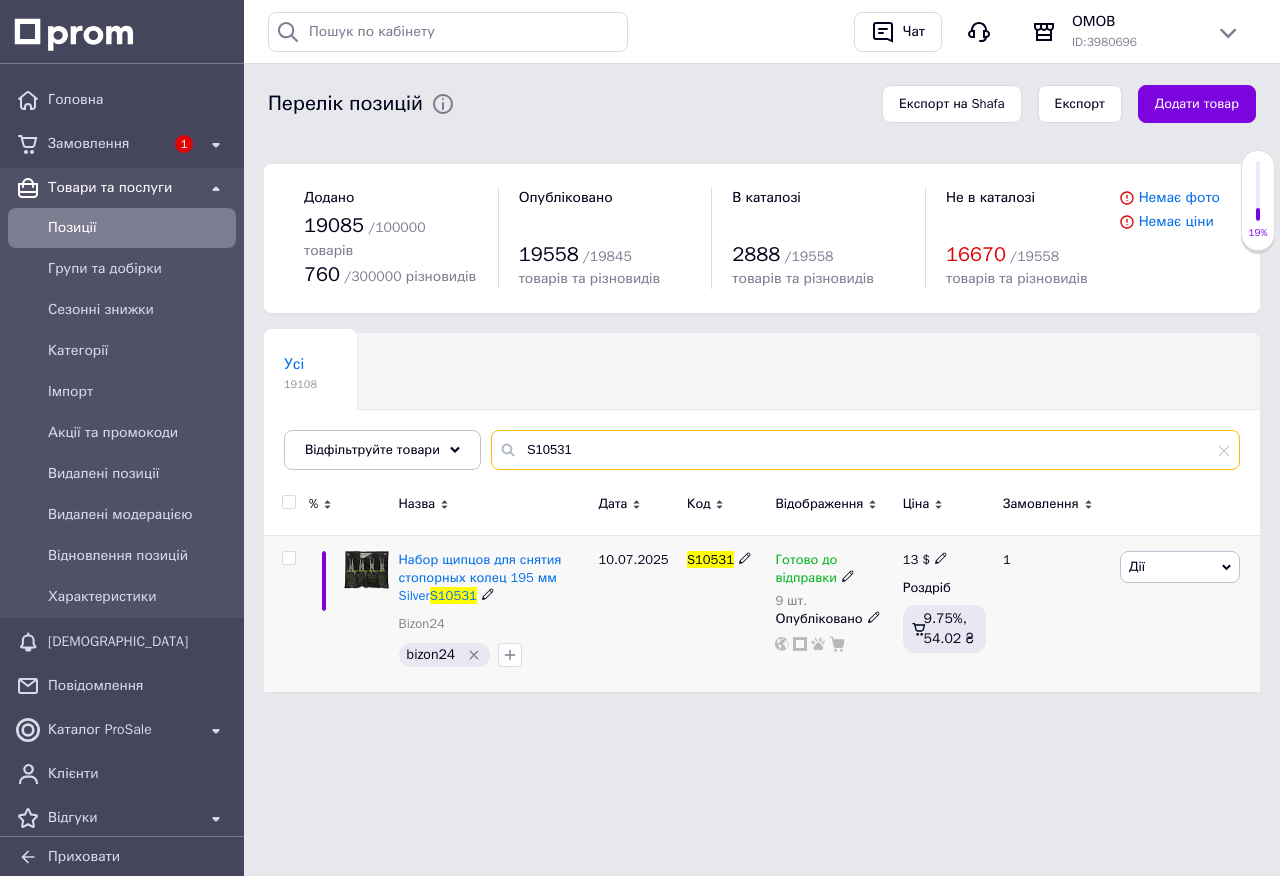 type on "S10531" 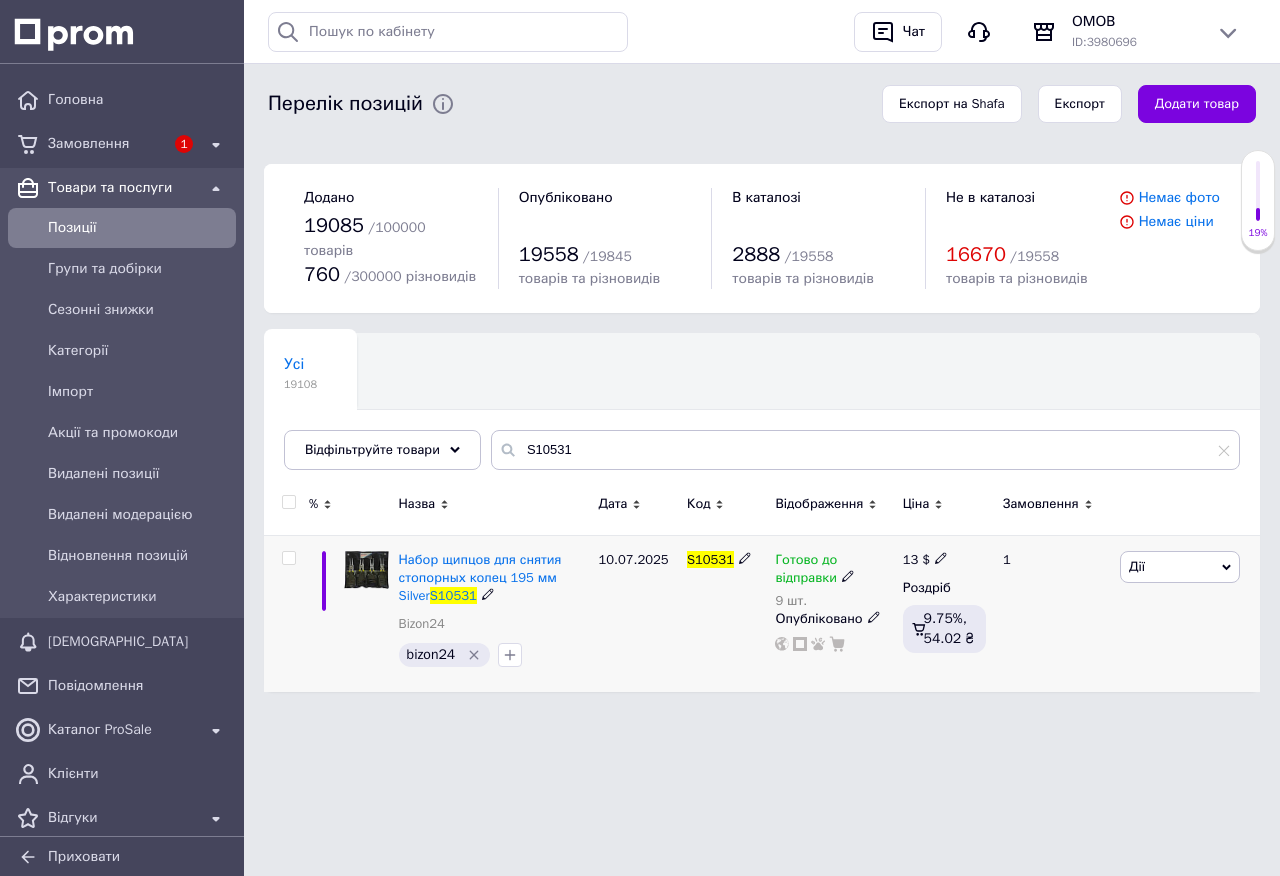 click at bounding box center [848, 575] 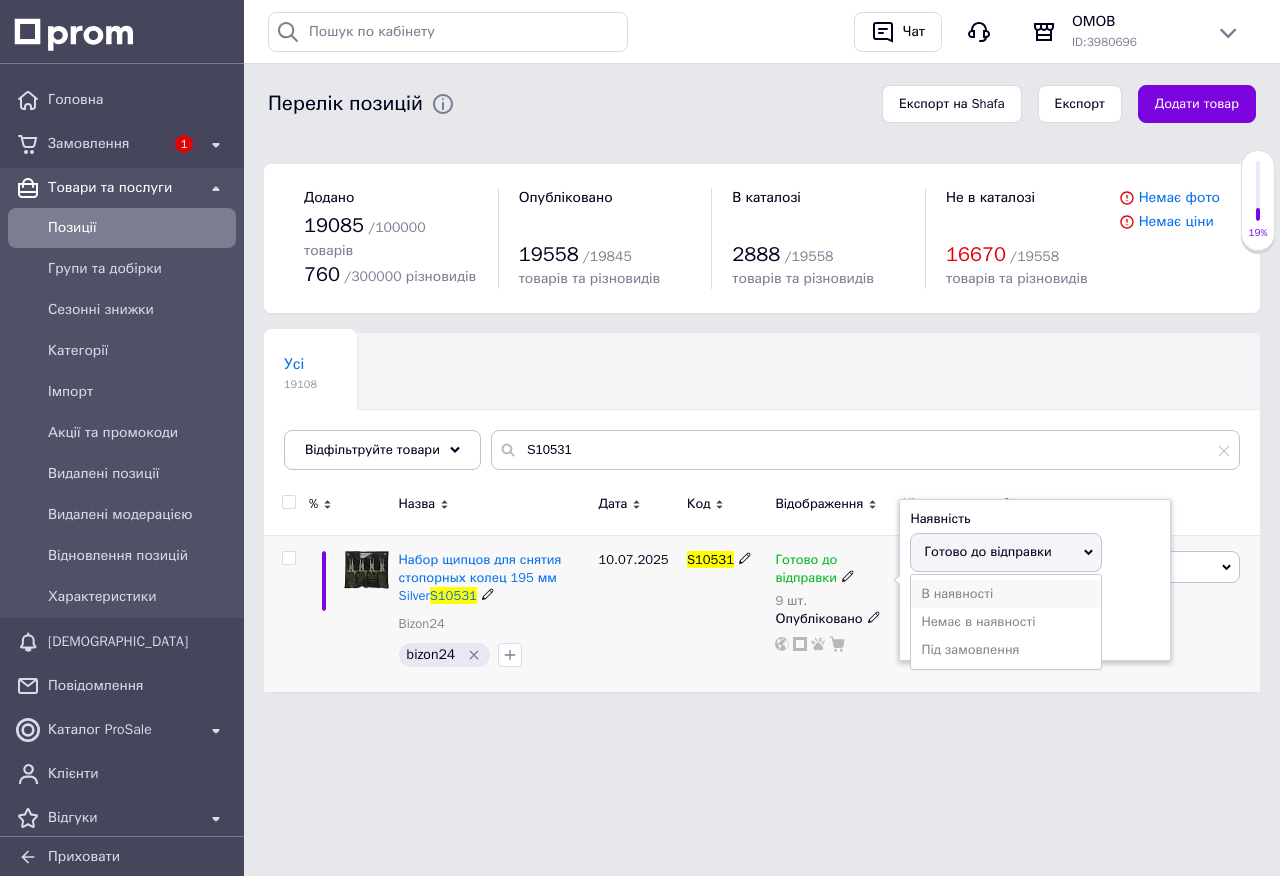 click on "В наявності" at bounding box center (1006, 594) 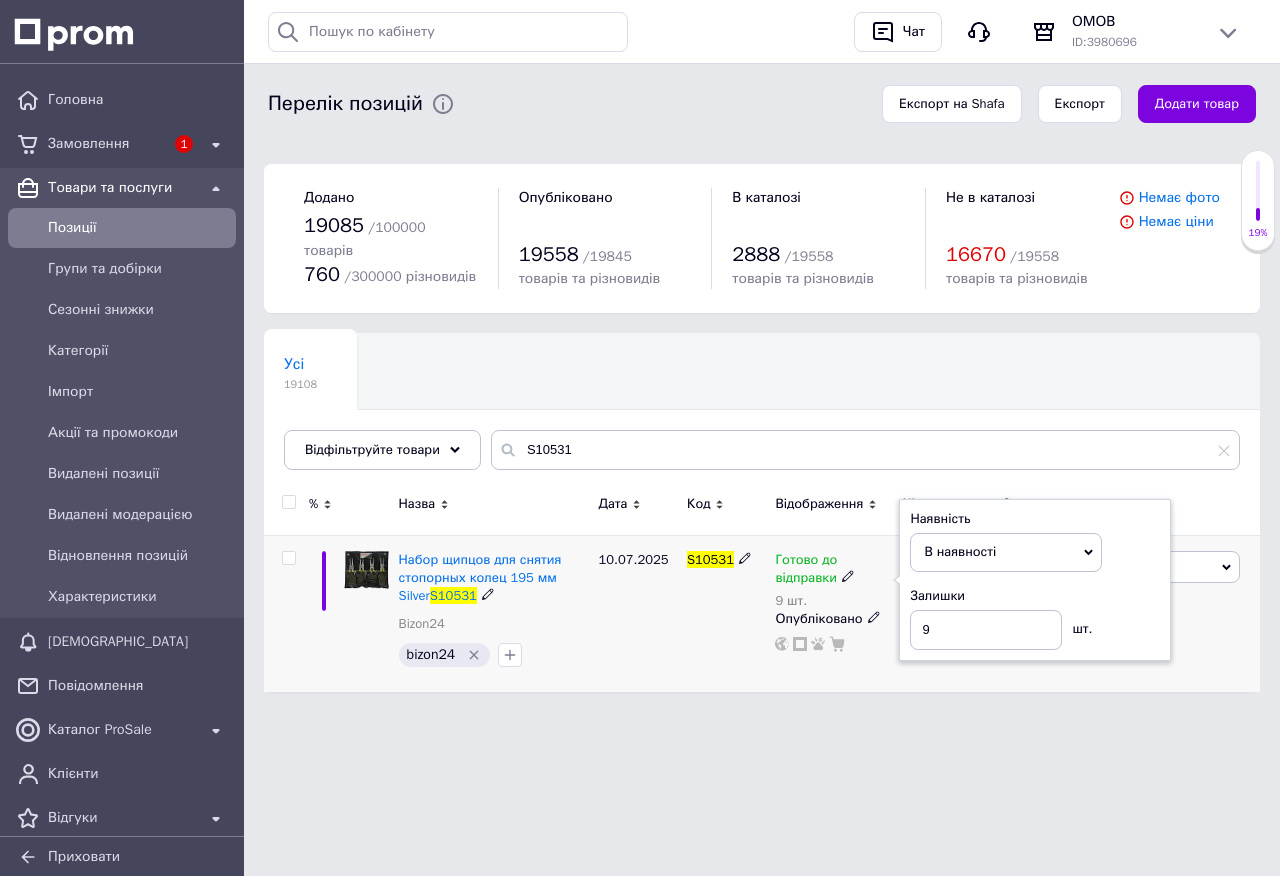 click on "10.07.2025" at bounding box center (637, 613) 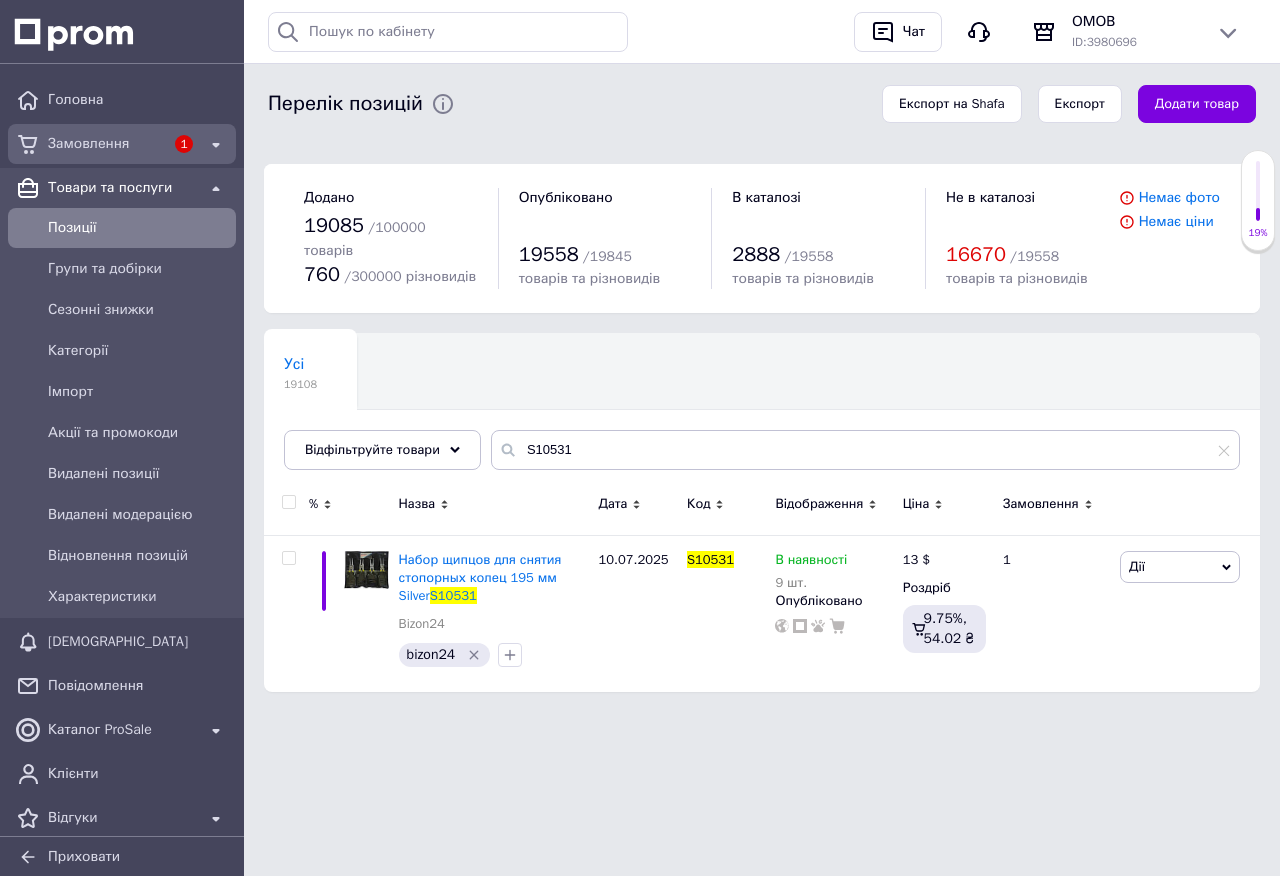 click on "Замовлення" at bounding box center (106, 144) 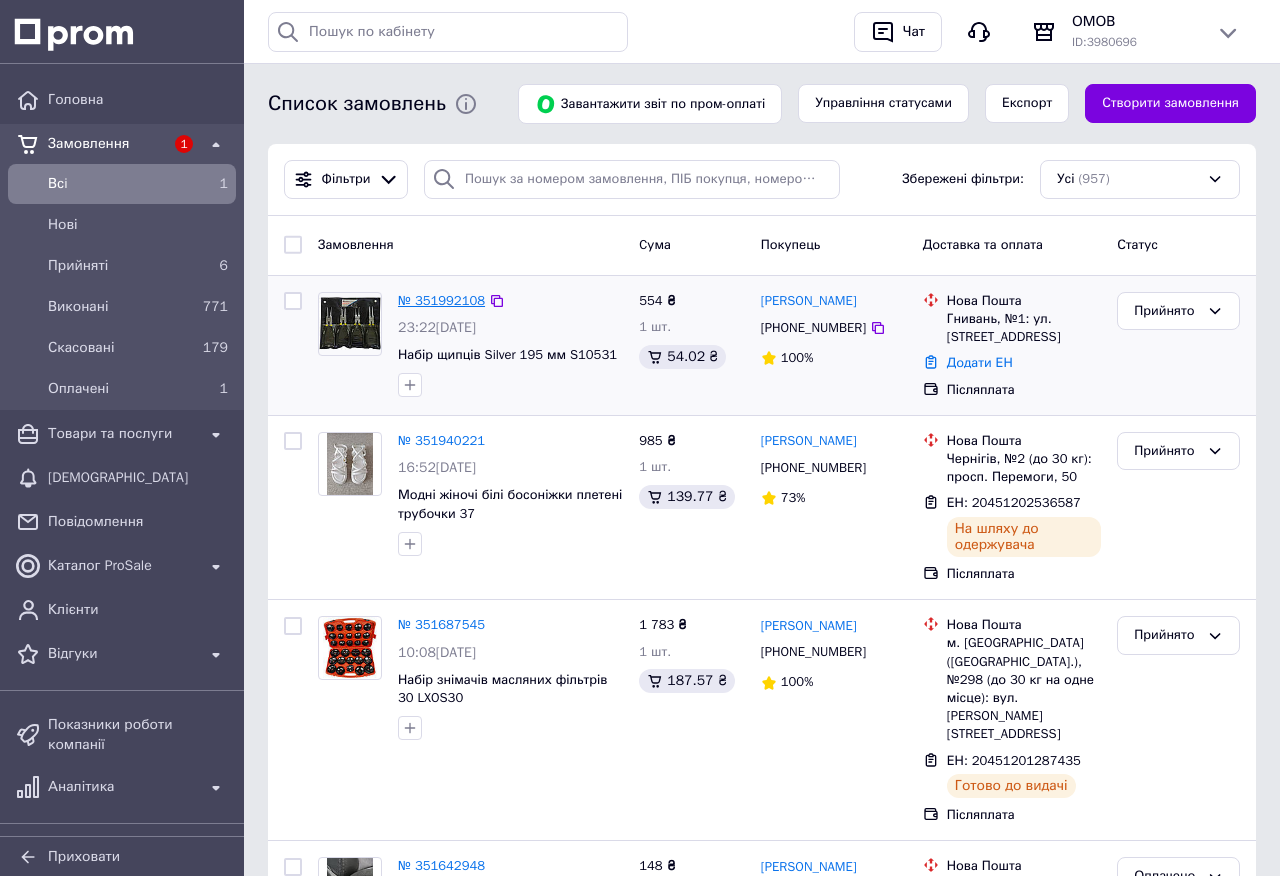 click on "№ 351992108" at bounding box center (441, 300) 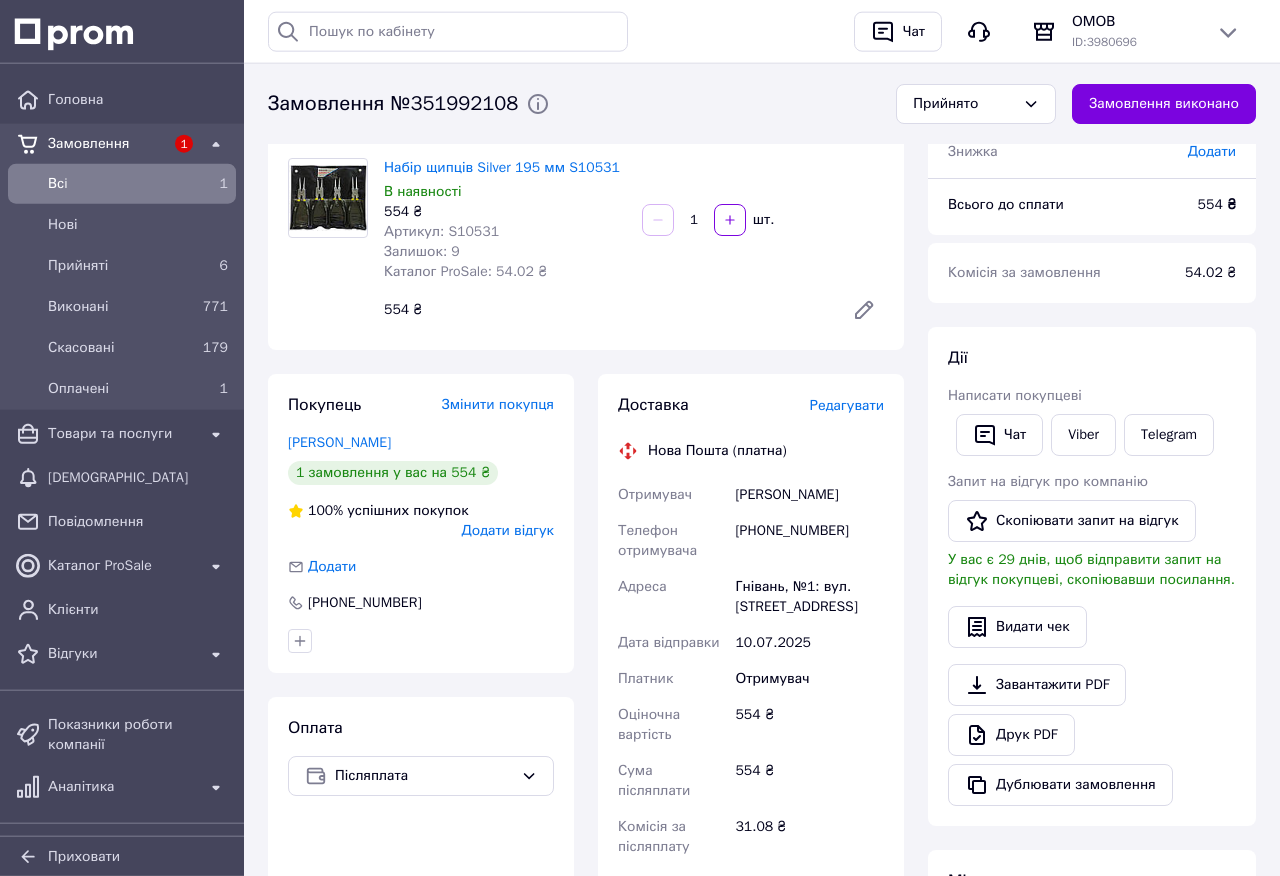 scroll, scrollTop: 228, scrollLeft: 0, axis: vertical 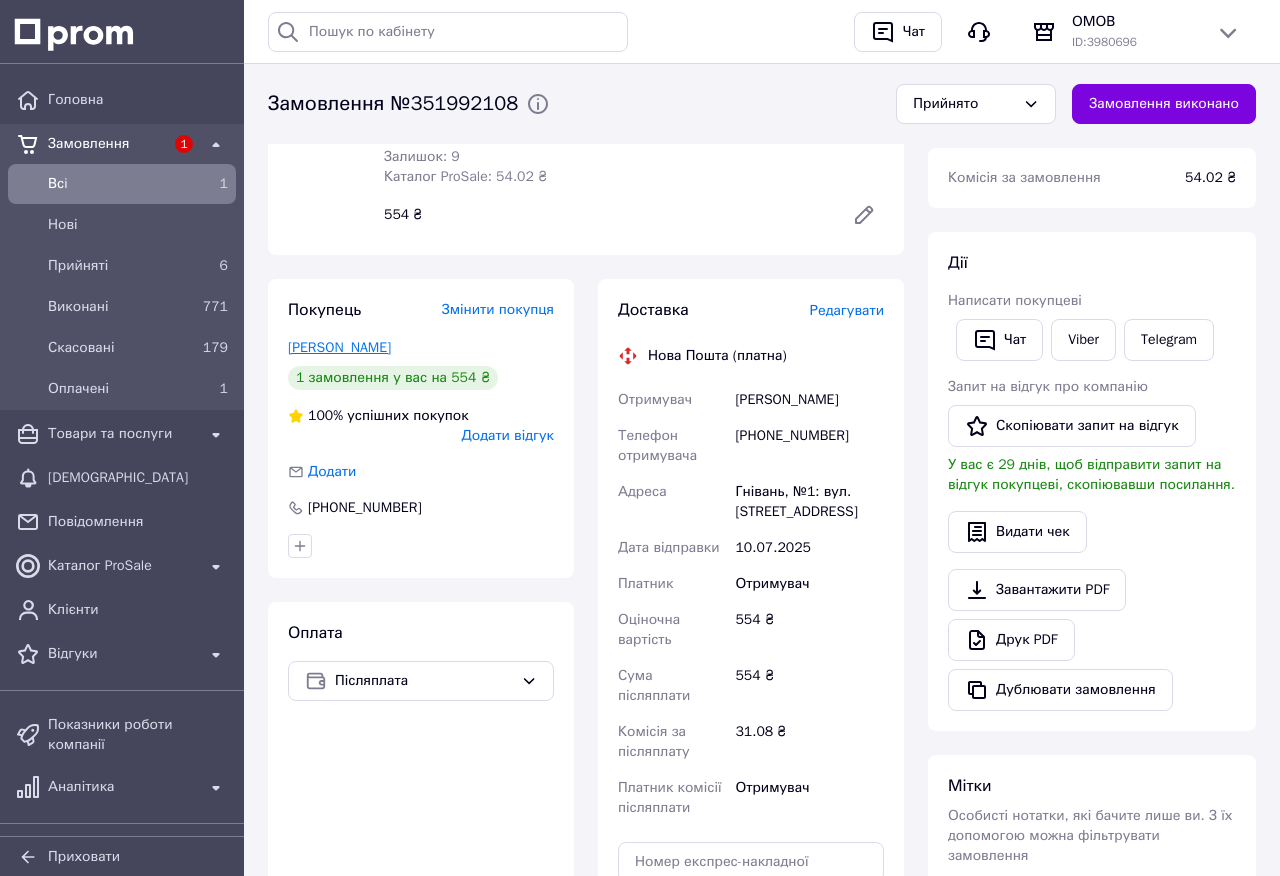 click on "[PERSON_NAME]" at bounding box center (339, 347) 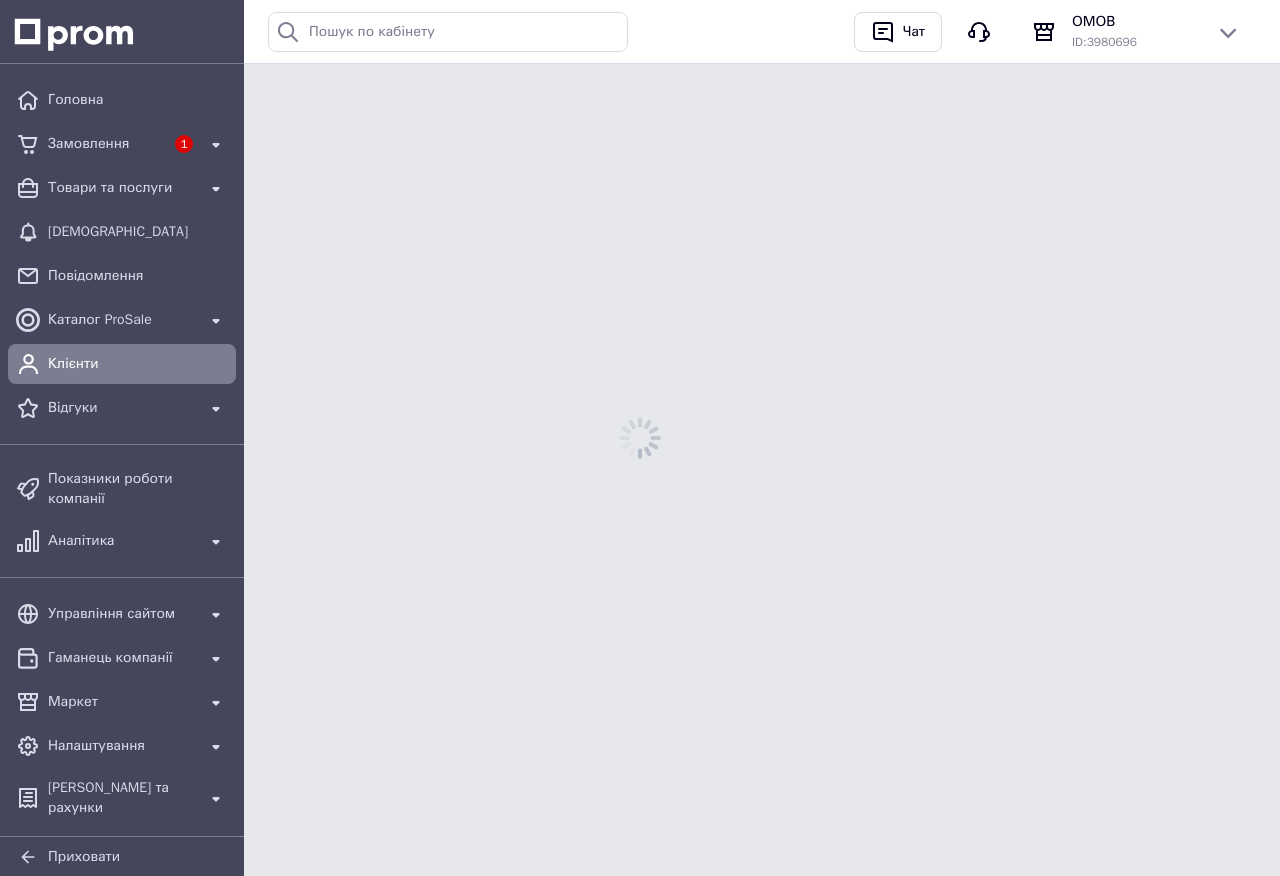scroll, scrollTop: 0, scrollLeft: 0, axis: both 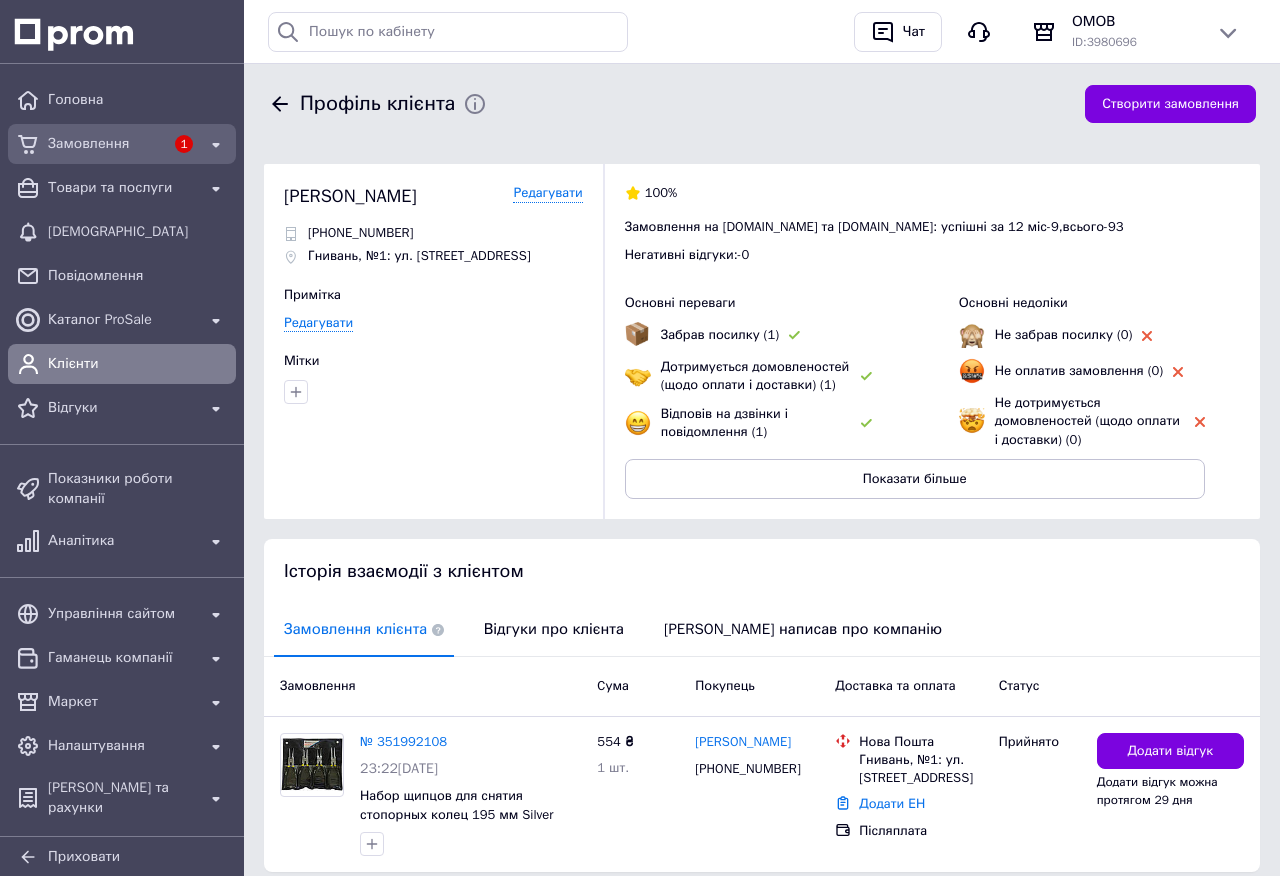 click on "Замовлення" at bounding box center (106, 144) 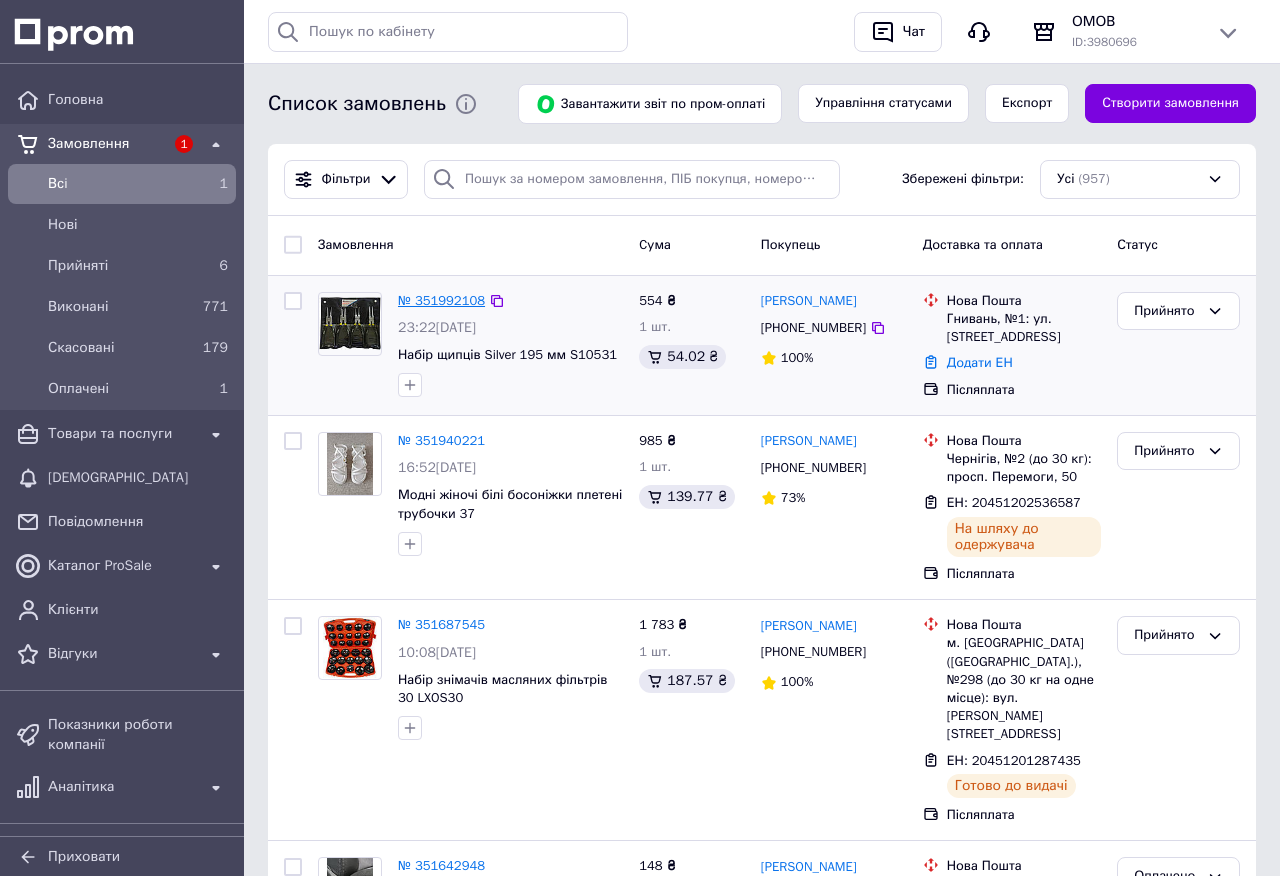 click on "№ 351992108" at bounding box center [441, 300] 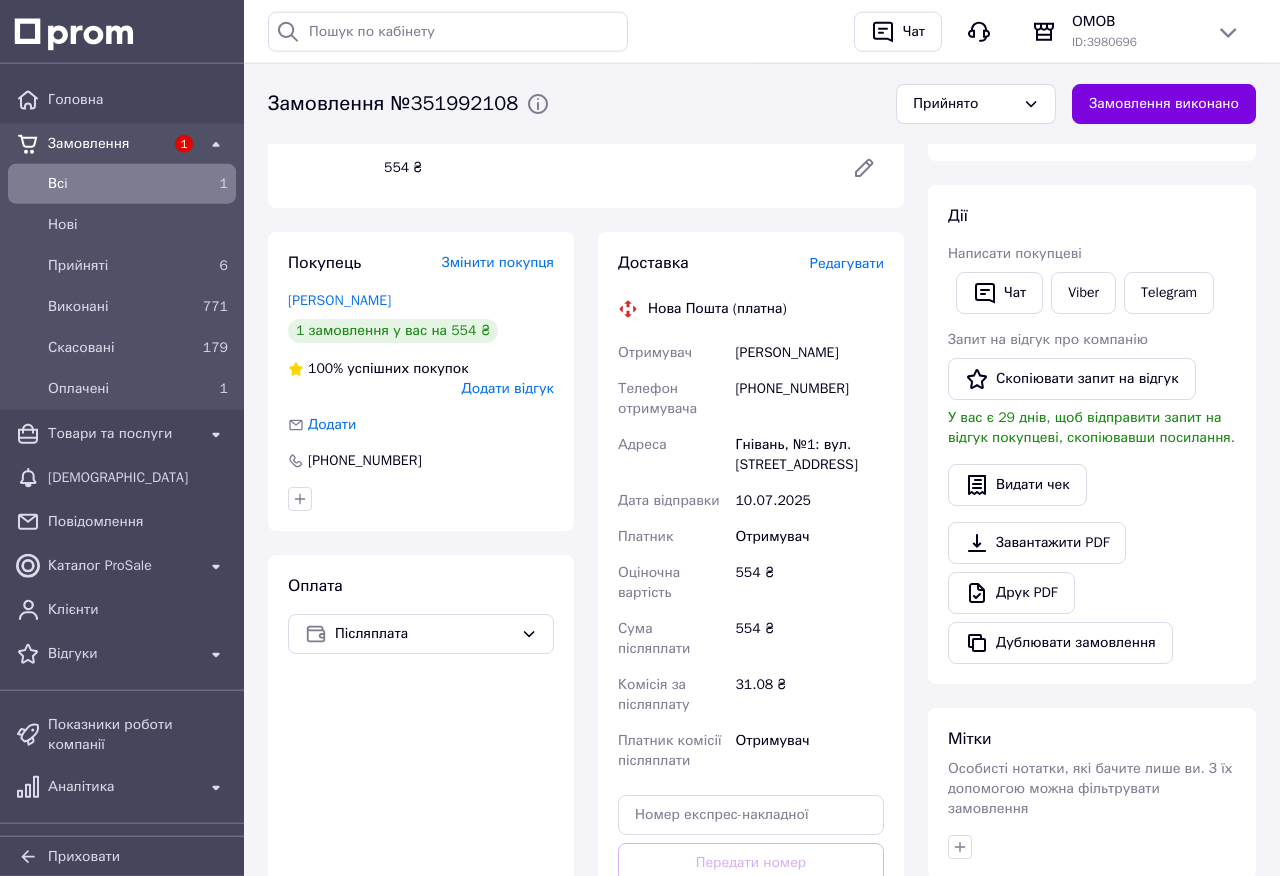 scroll, scrollTop: 228, scrollLeft: 0, axis: vertical 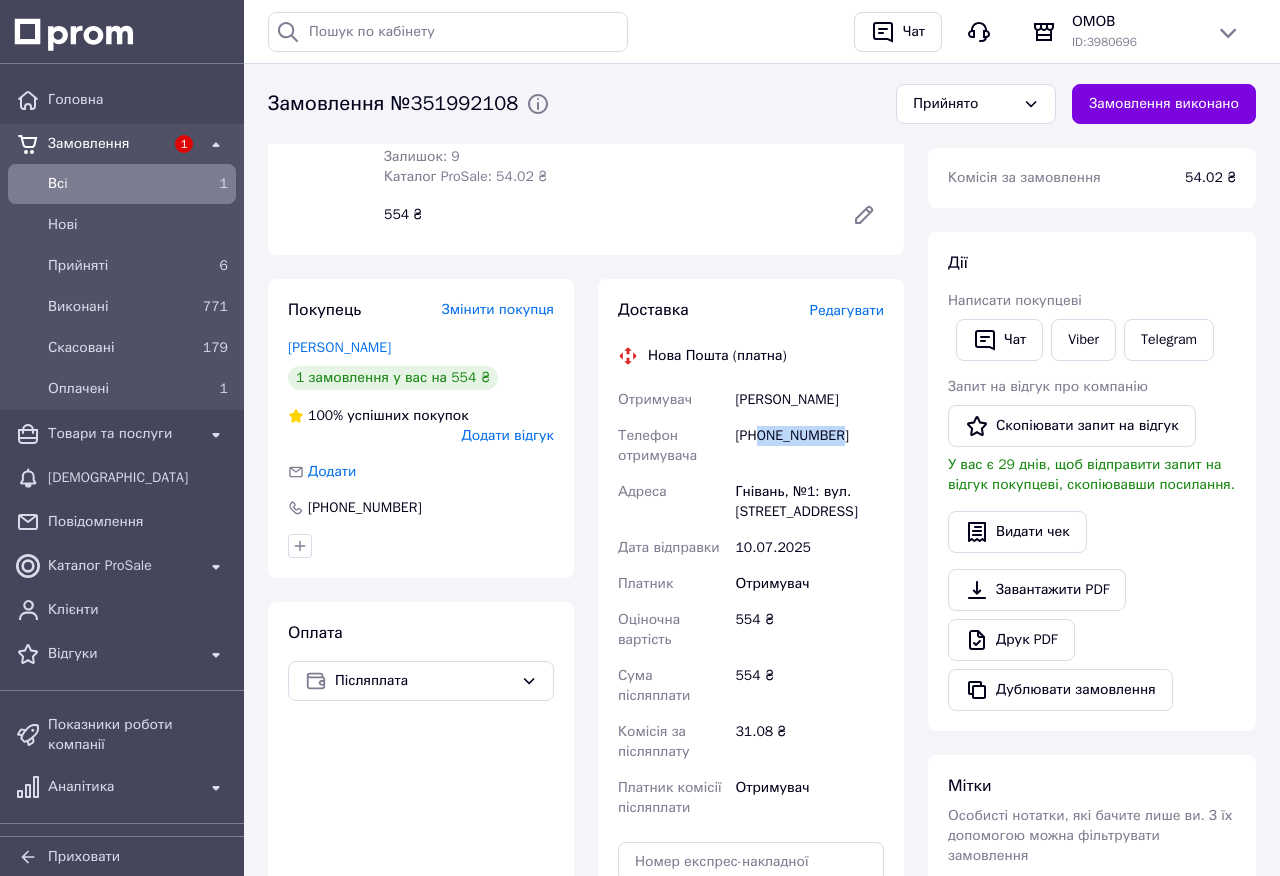 drag, startPoint x: 762, startPoint y: 439, endPoint x: 849, endPoint y: 440, distance: 87.005745 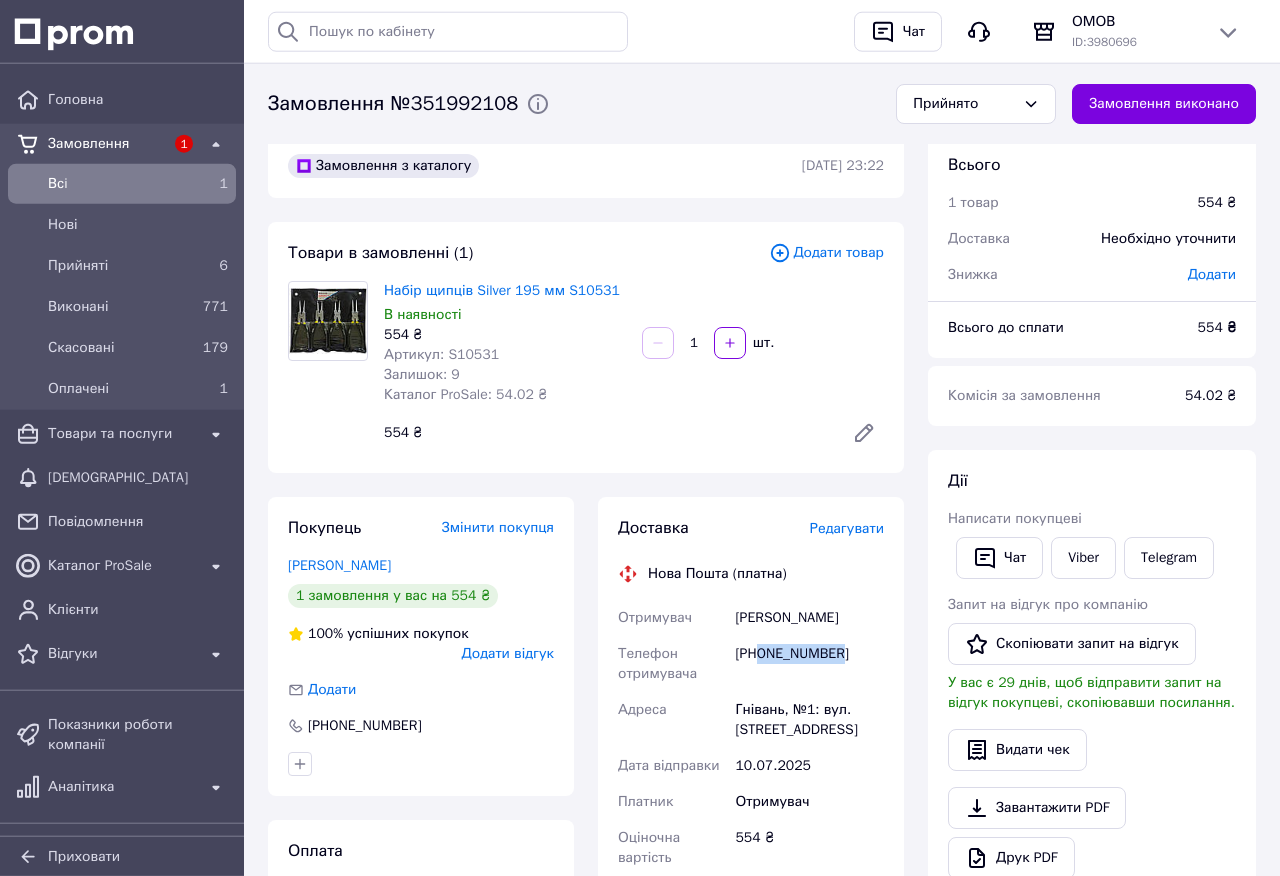 scroll, scrollTop: 0, scrollLeft: 0, axis: both 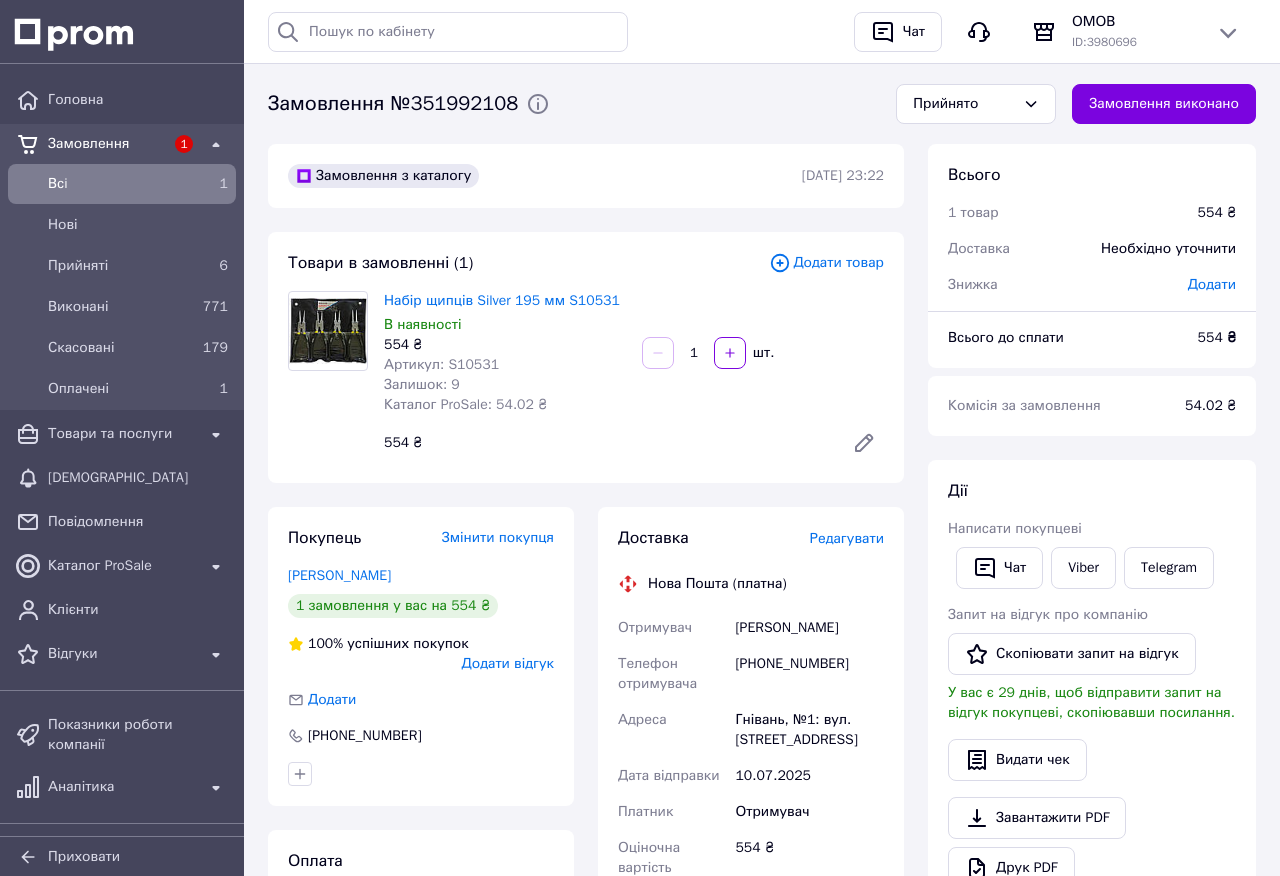 click on "Артикул: S10531" at bounding box center (441, 364) 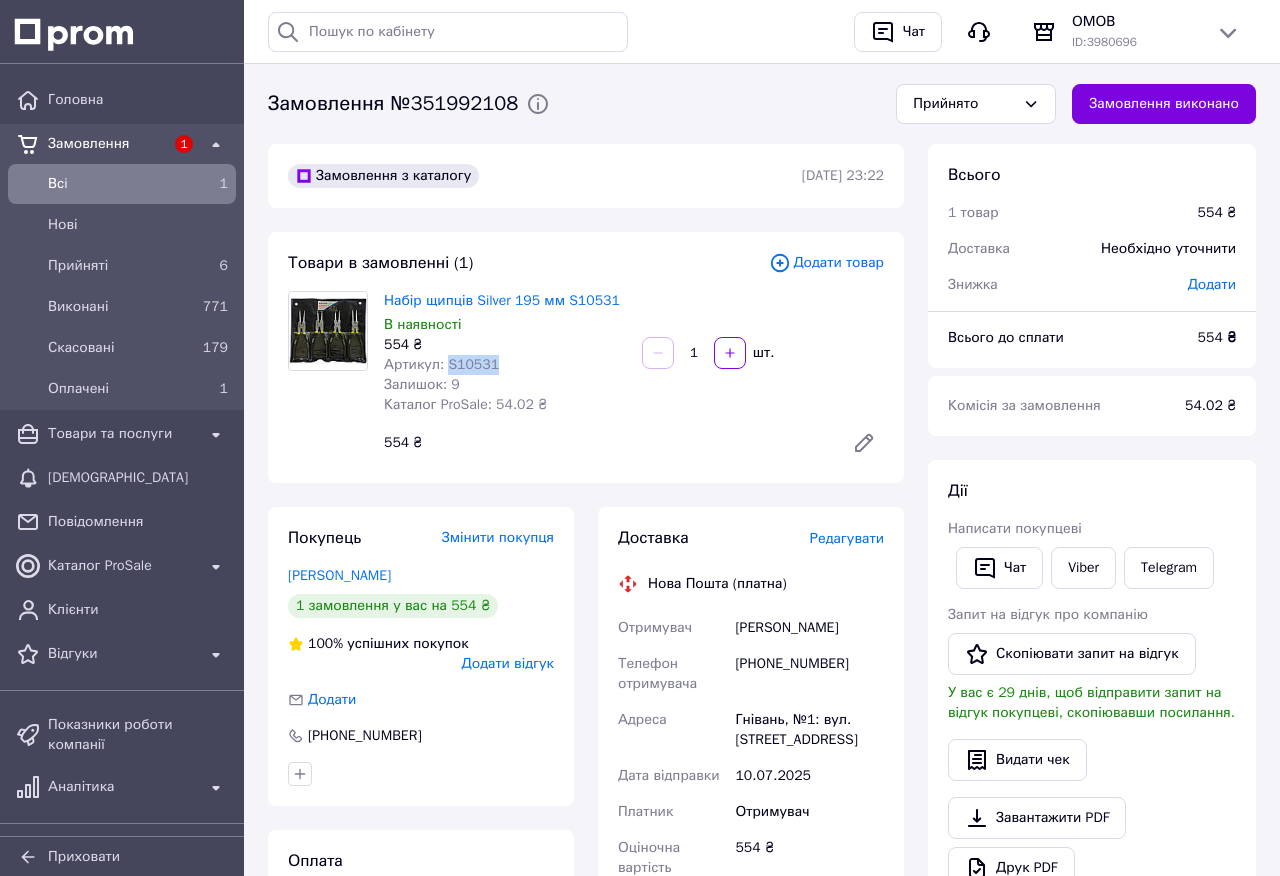 click on "Артикул: S10531" at bounding box center [441, 364] 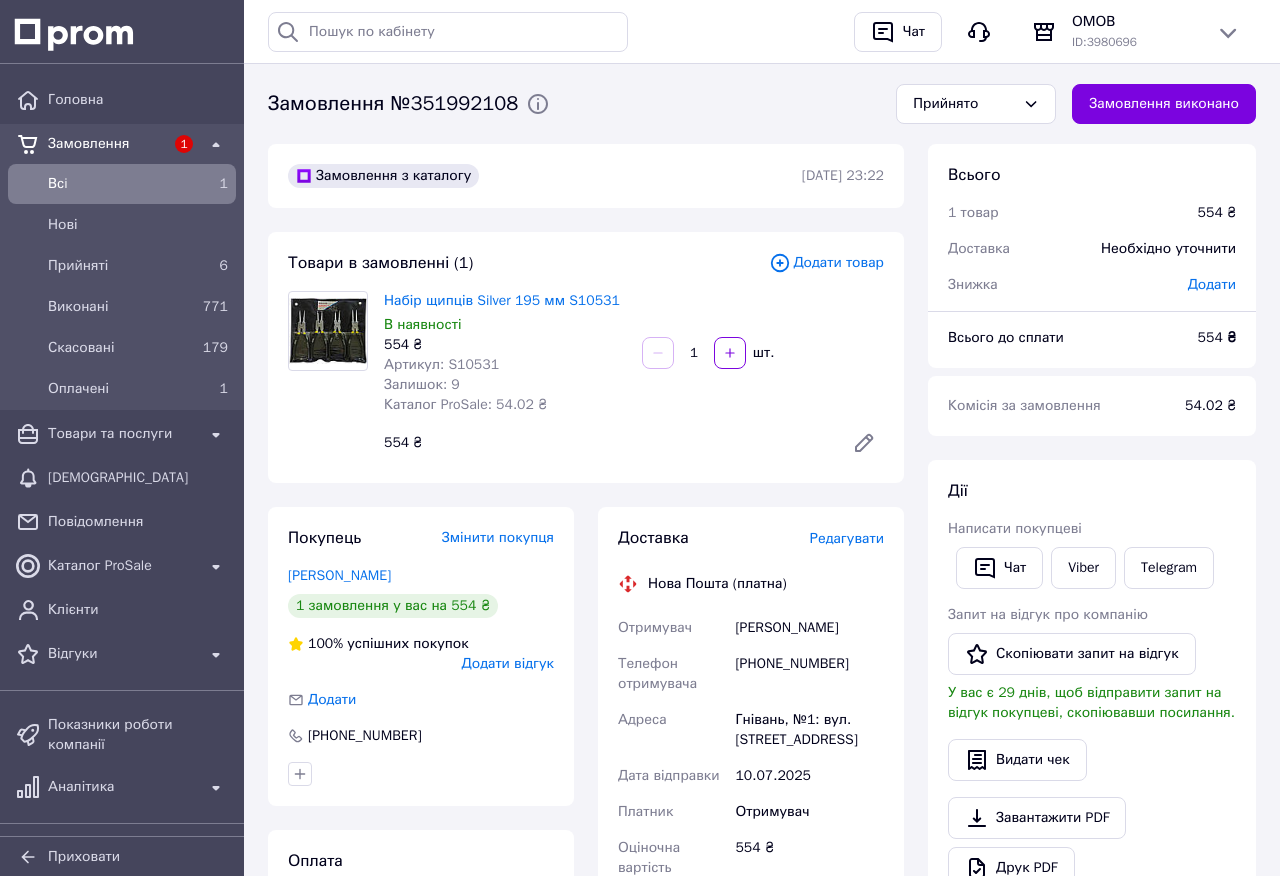 click on "Залишок: 9" at bounding box center (505, 385) 